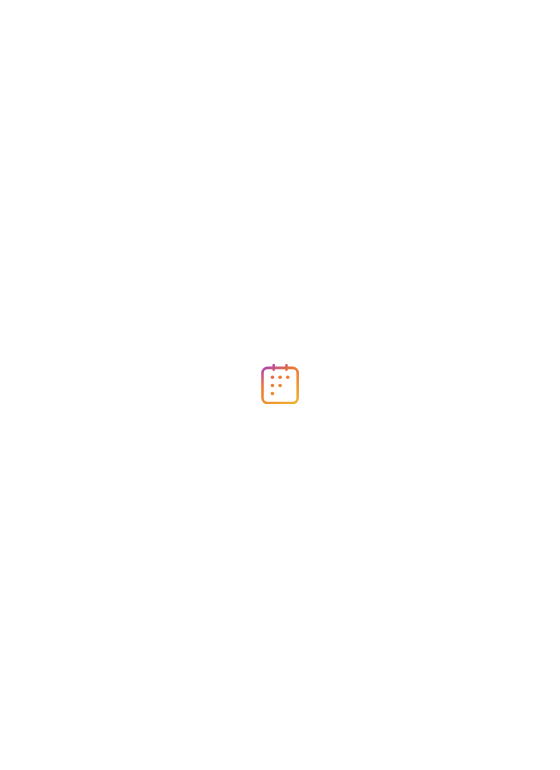 scroll, scrollTop: 0, scrollLeft: 0, axis: both 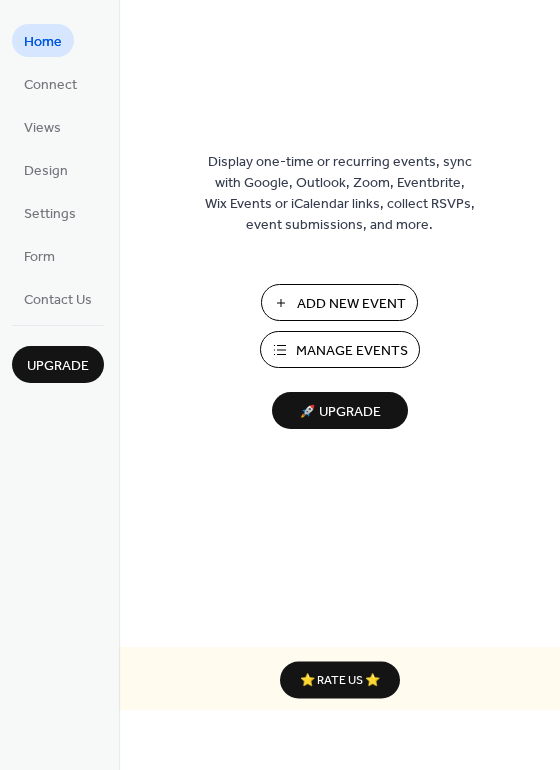 click on "Manage Events" at bounding box center (352, 351) 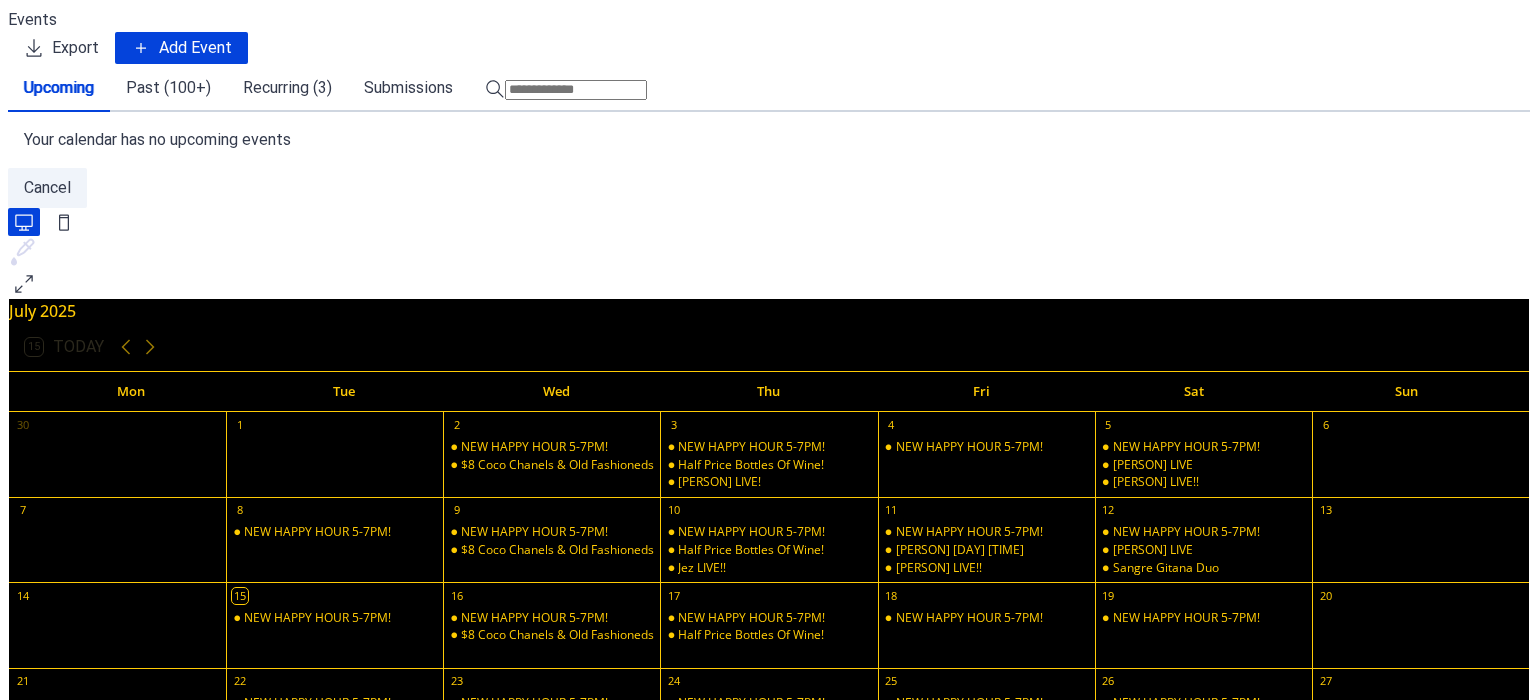 scroll, scrollTop: 0, scrollLeft: 0, axis: both 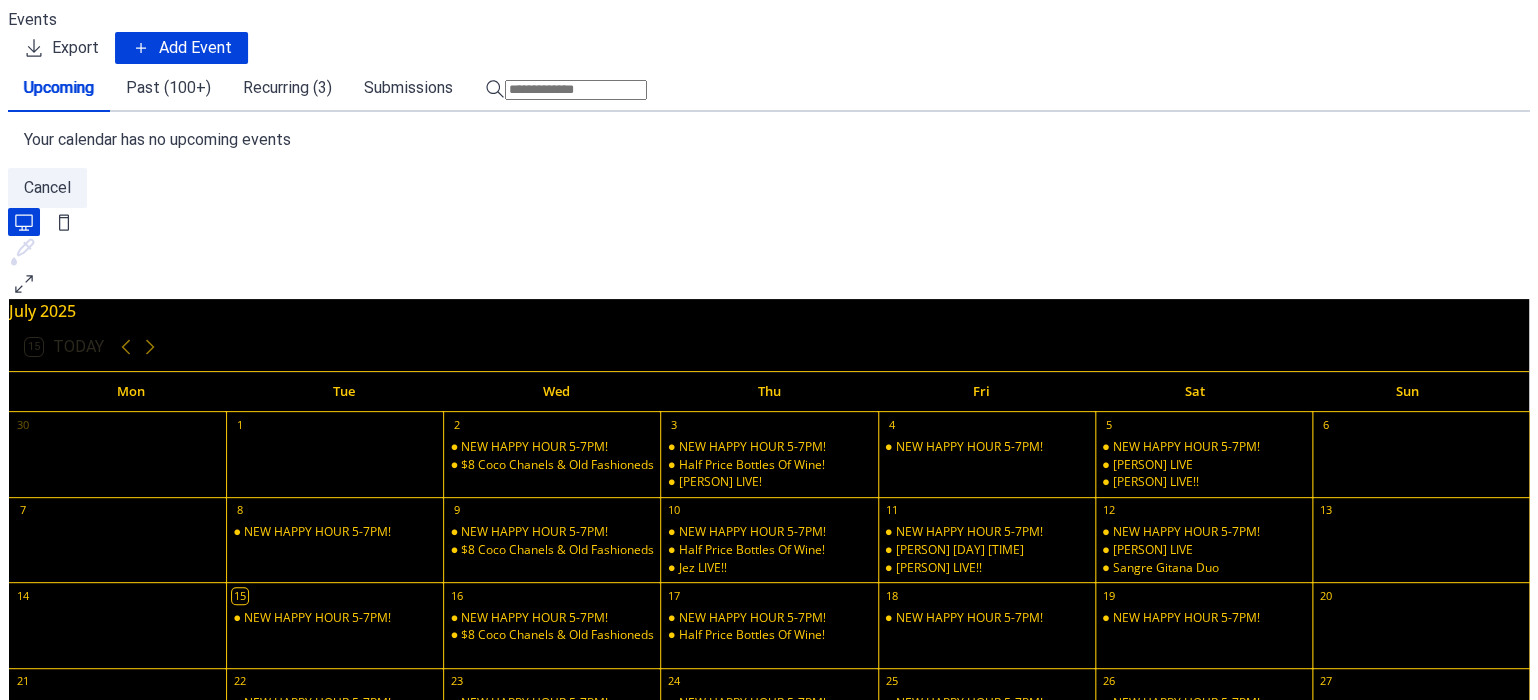 click on "Past (100+)" at bounding box center (168, 88) 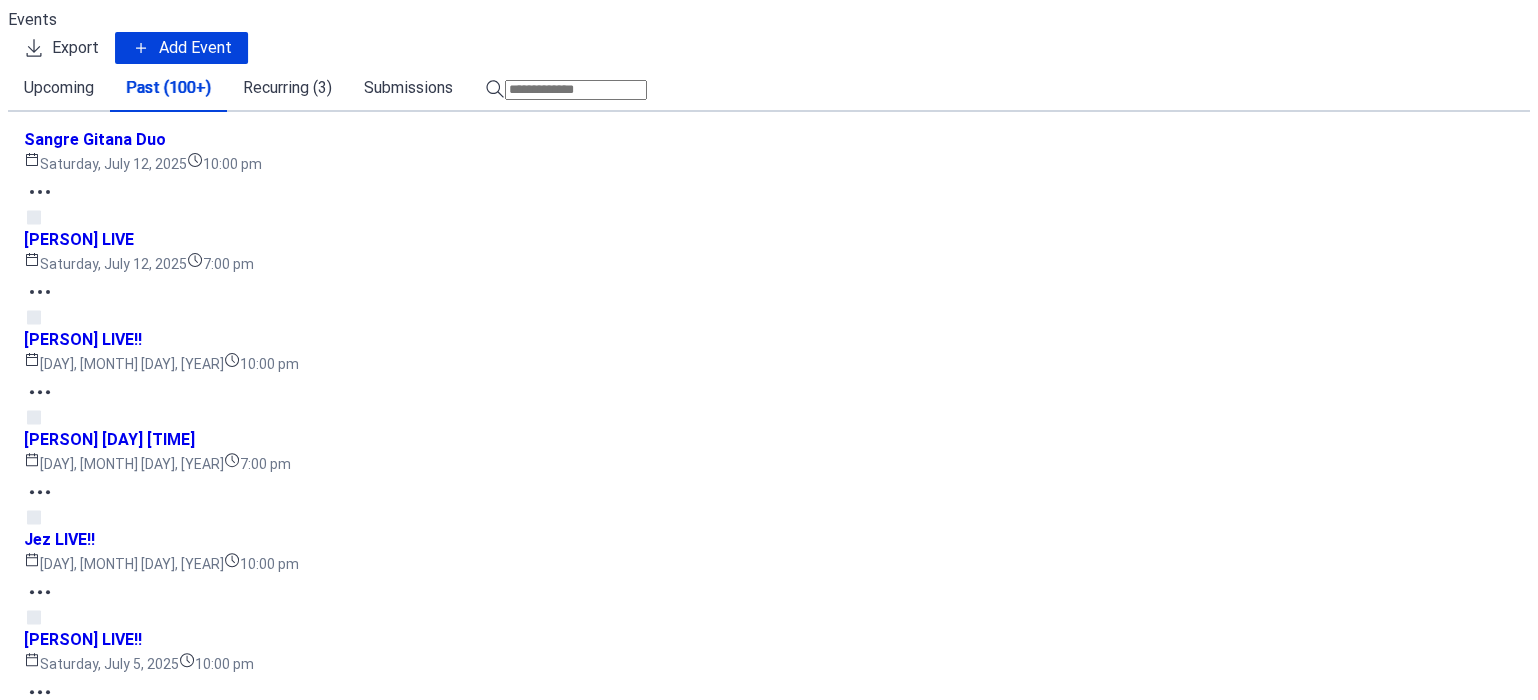 click 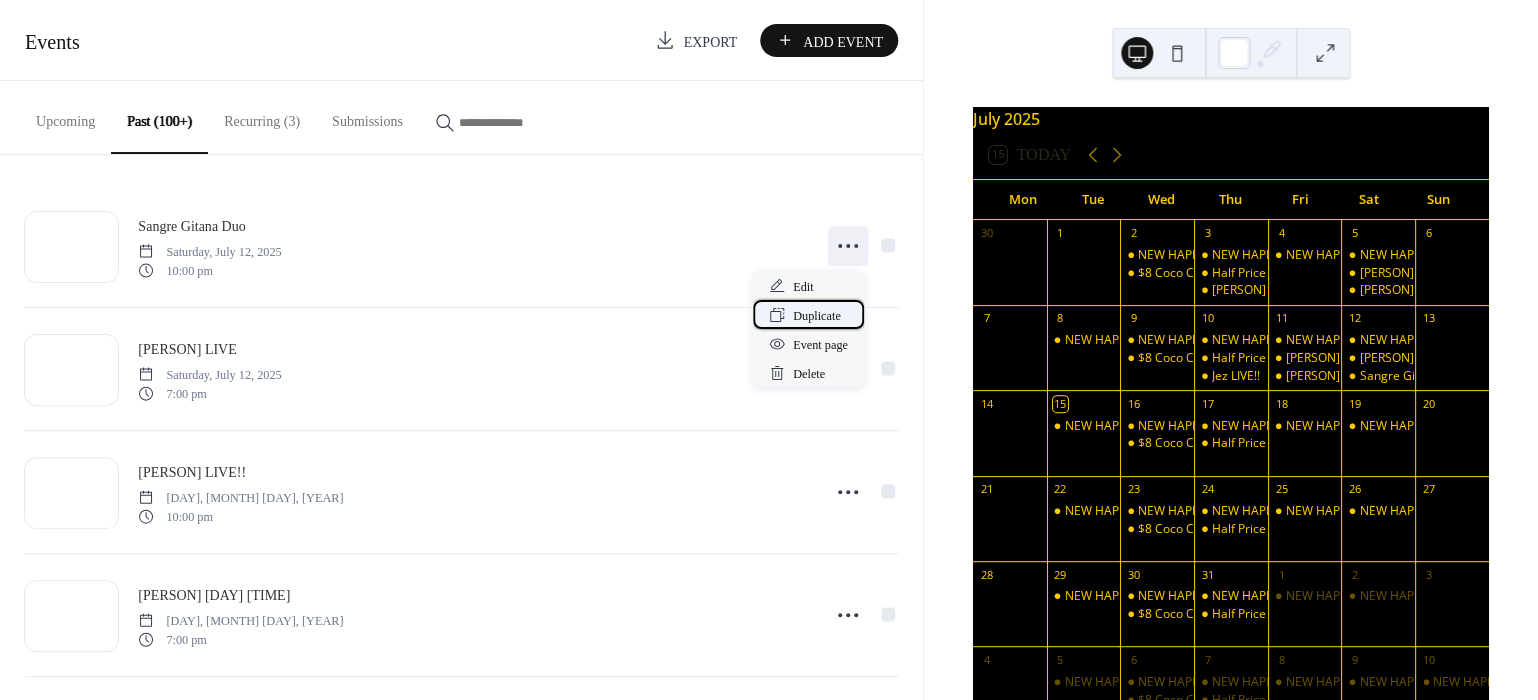 click on "Duplicate" at bounding box center (817, 316) 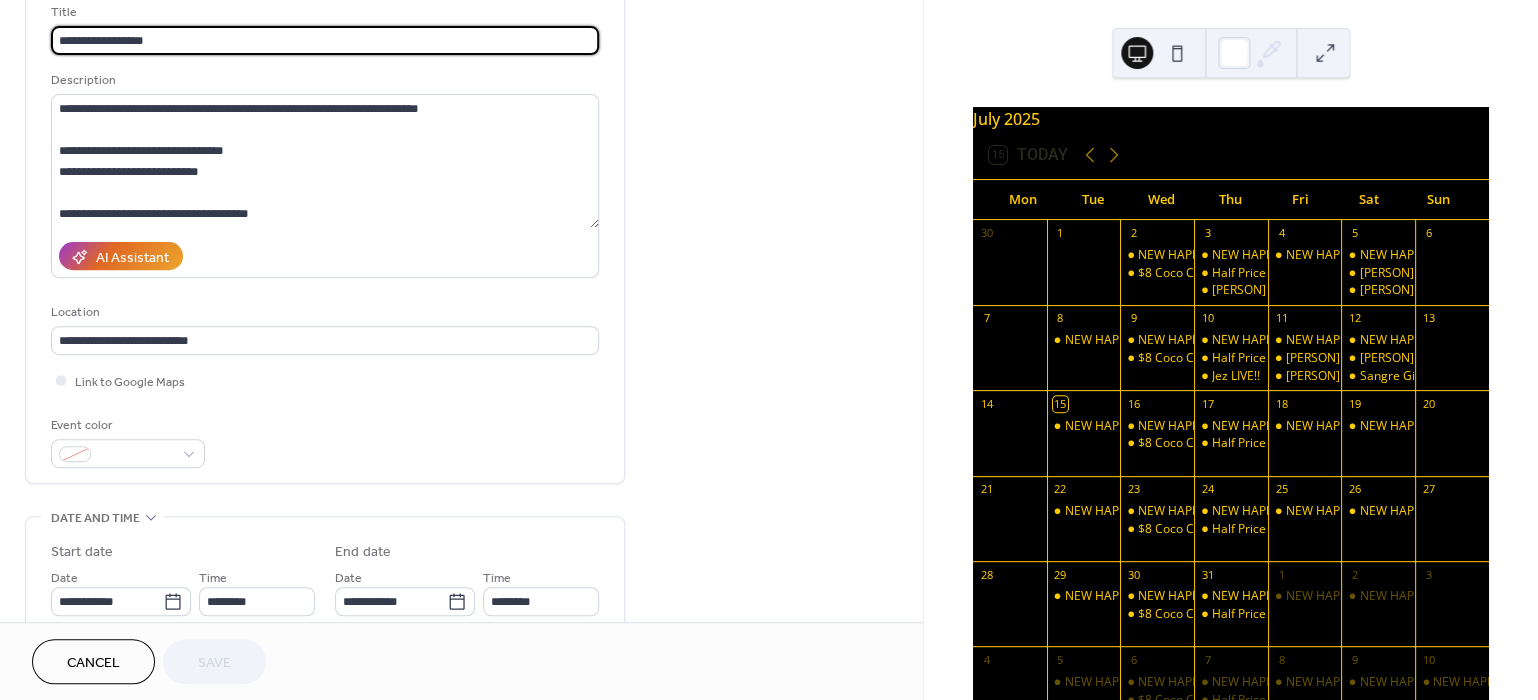 scroll, scrollTop: 405, scrollLeft: 0, axis: vertical 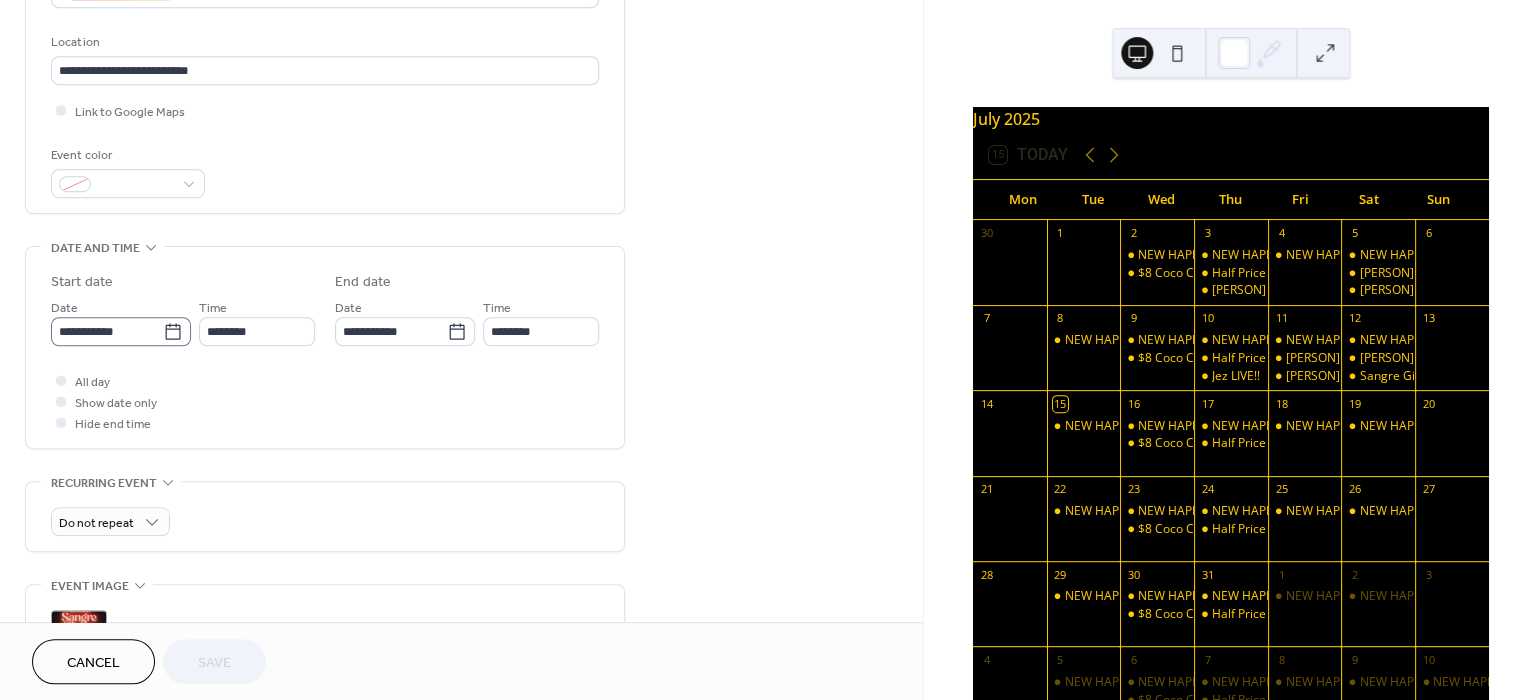 click 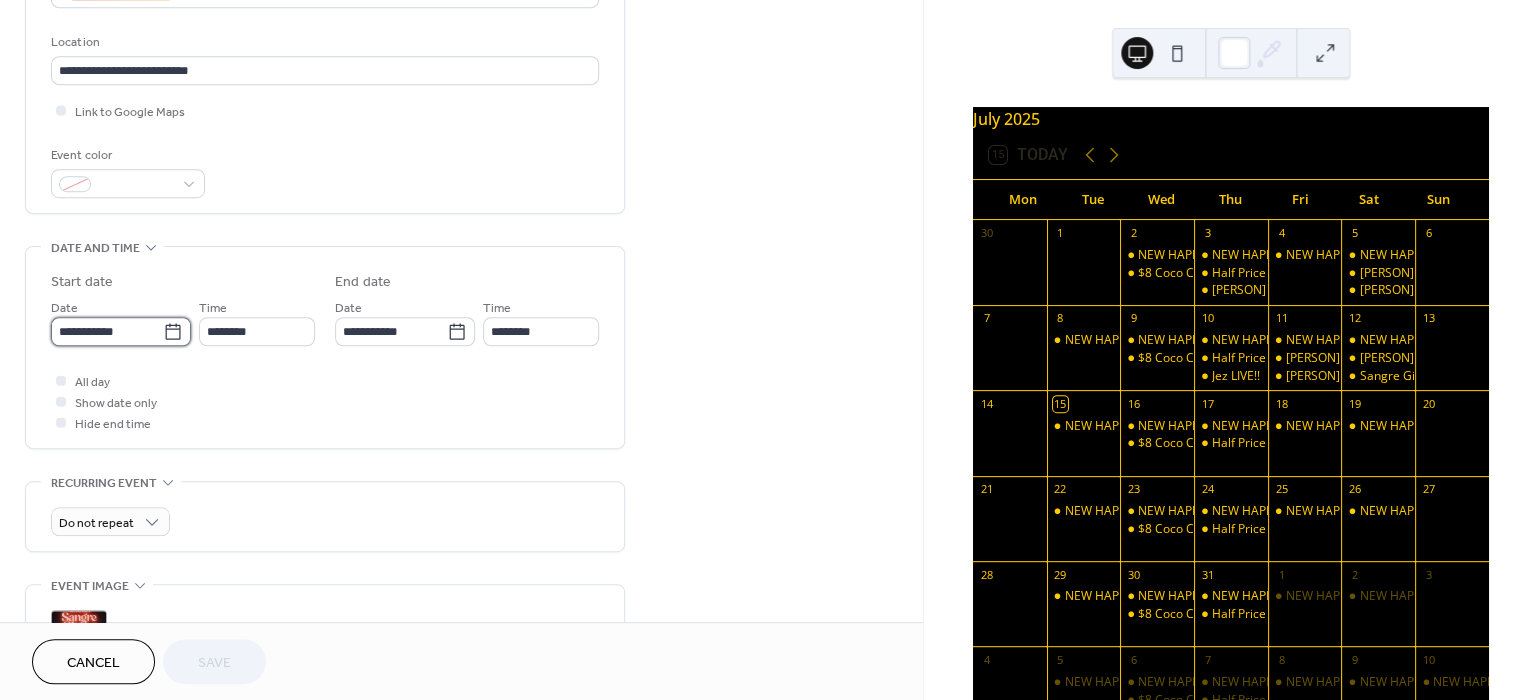 click on "**********" at bounding box center [107, 331] 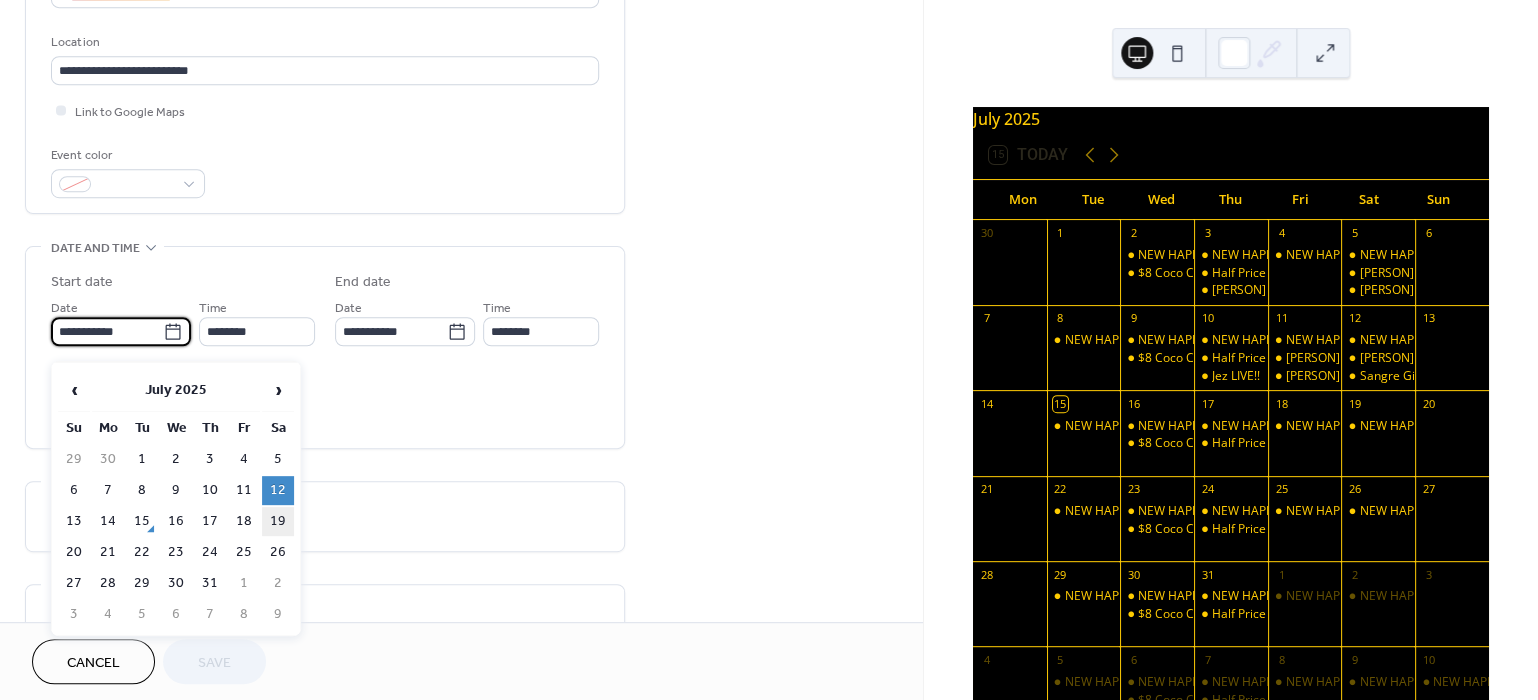 click on "19" at bounding box center (278, 521) 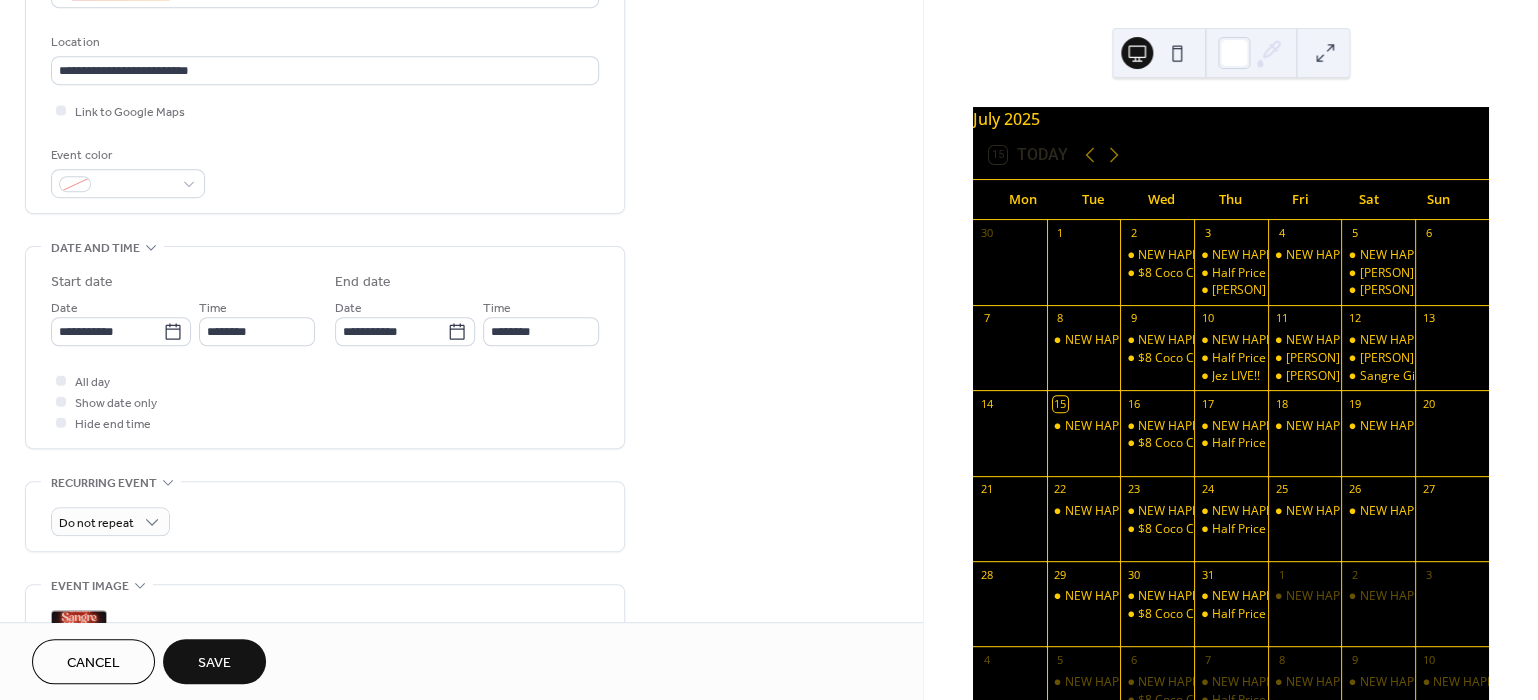 type on "**********" 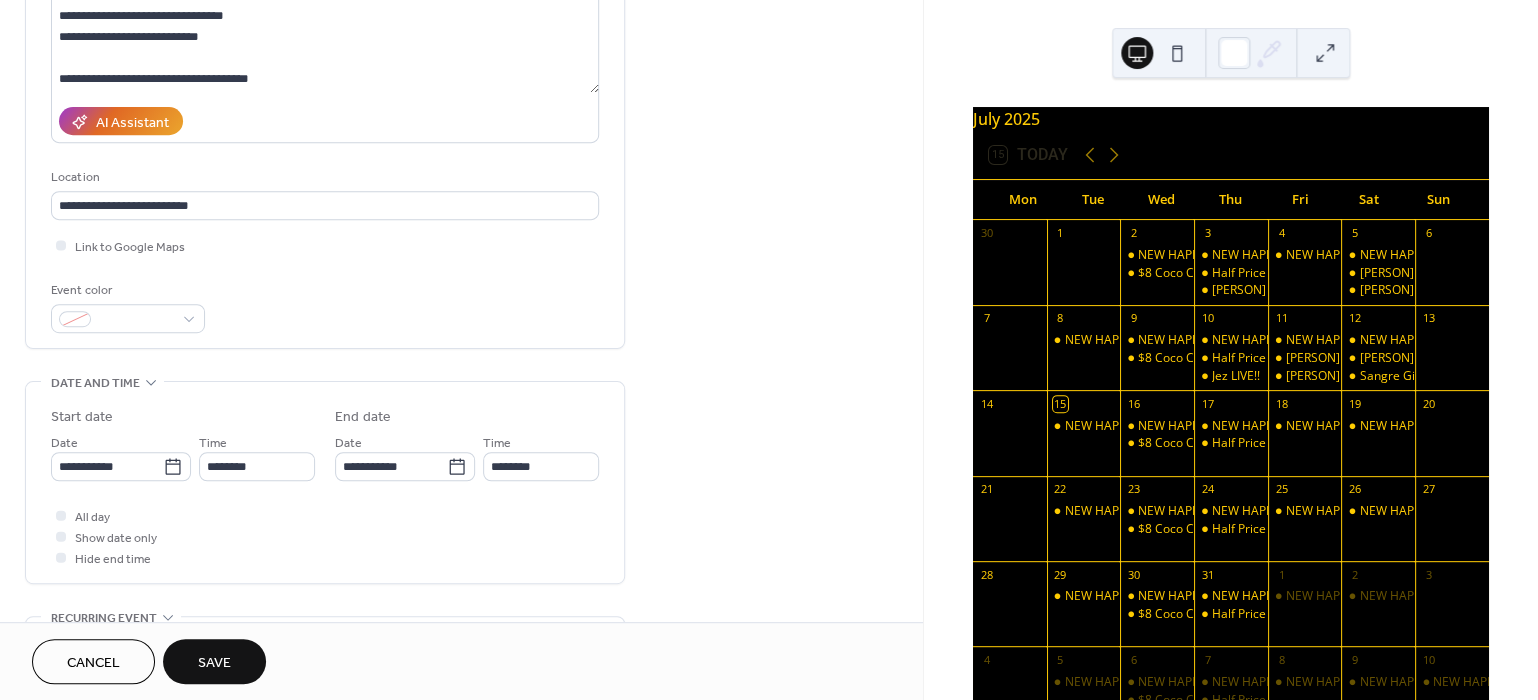 scroll, scrollTop: 68, scrollLeft: 0, axis: vertical 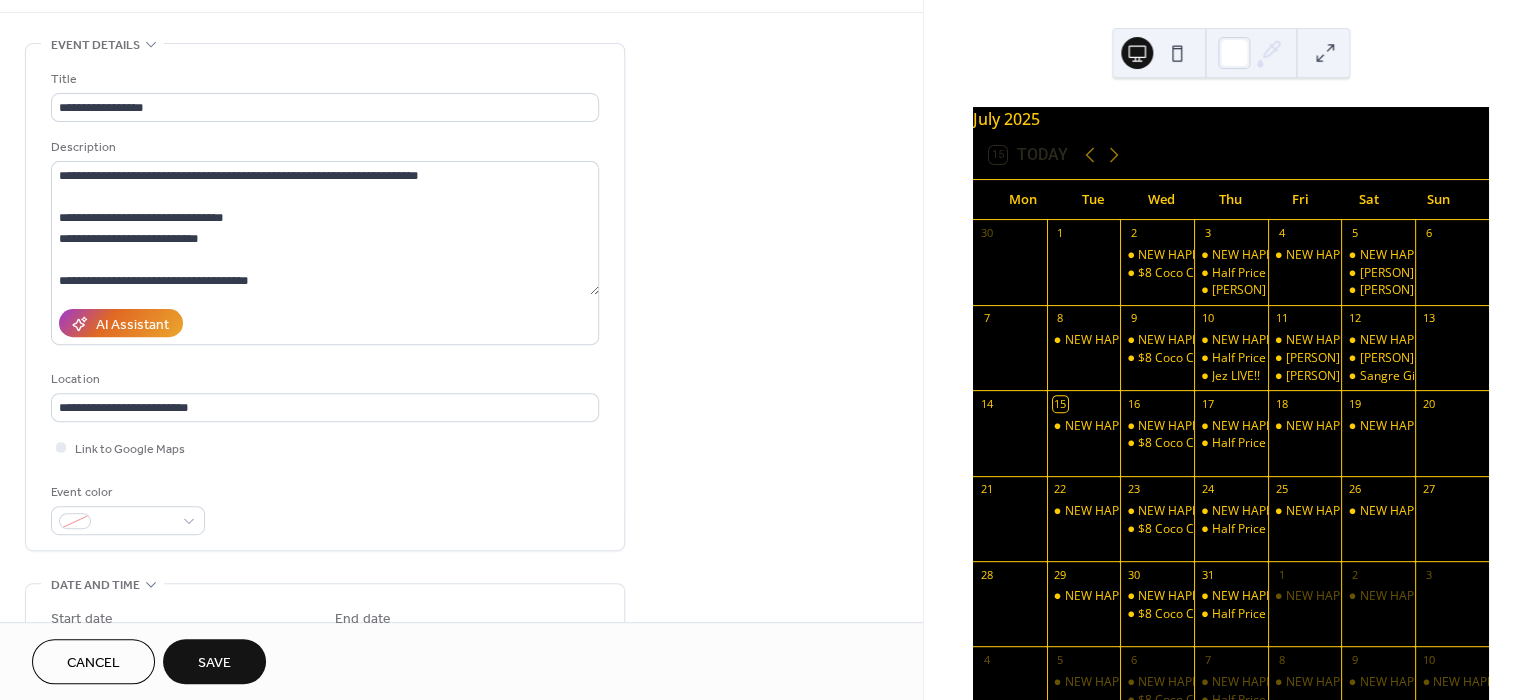click on "Save" at bounding box center (214, 663) 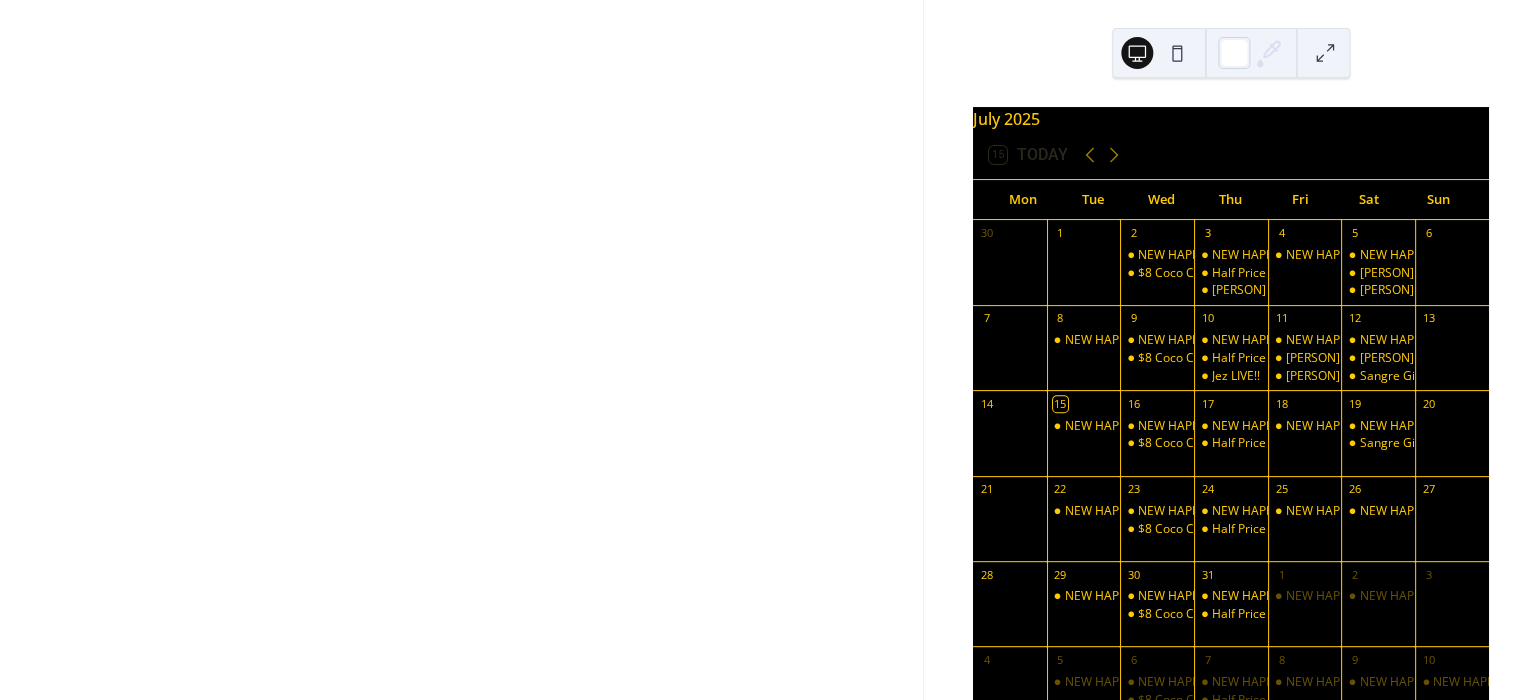 click at bounding box center [461, 350] 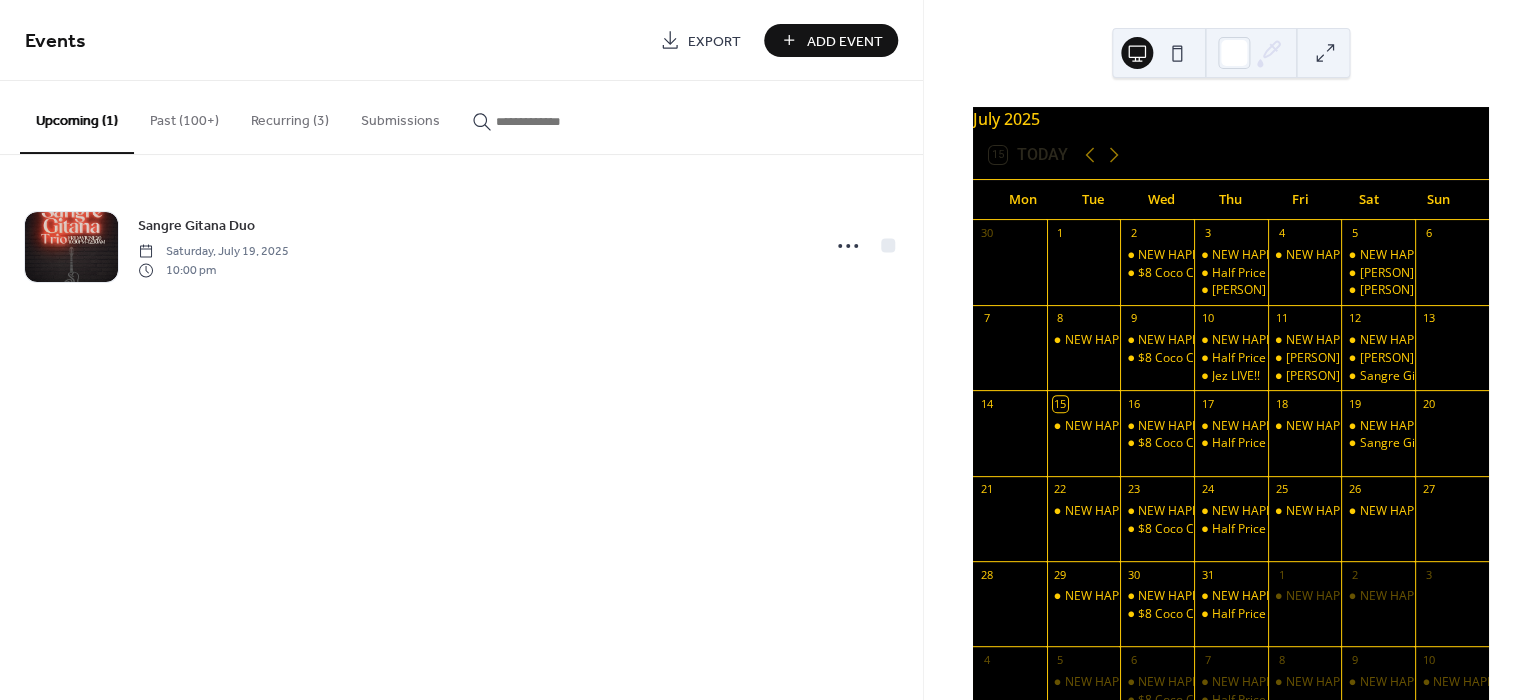 click on "Past (100+)" at bounding box center (184, 116) 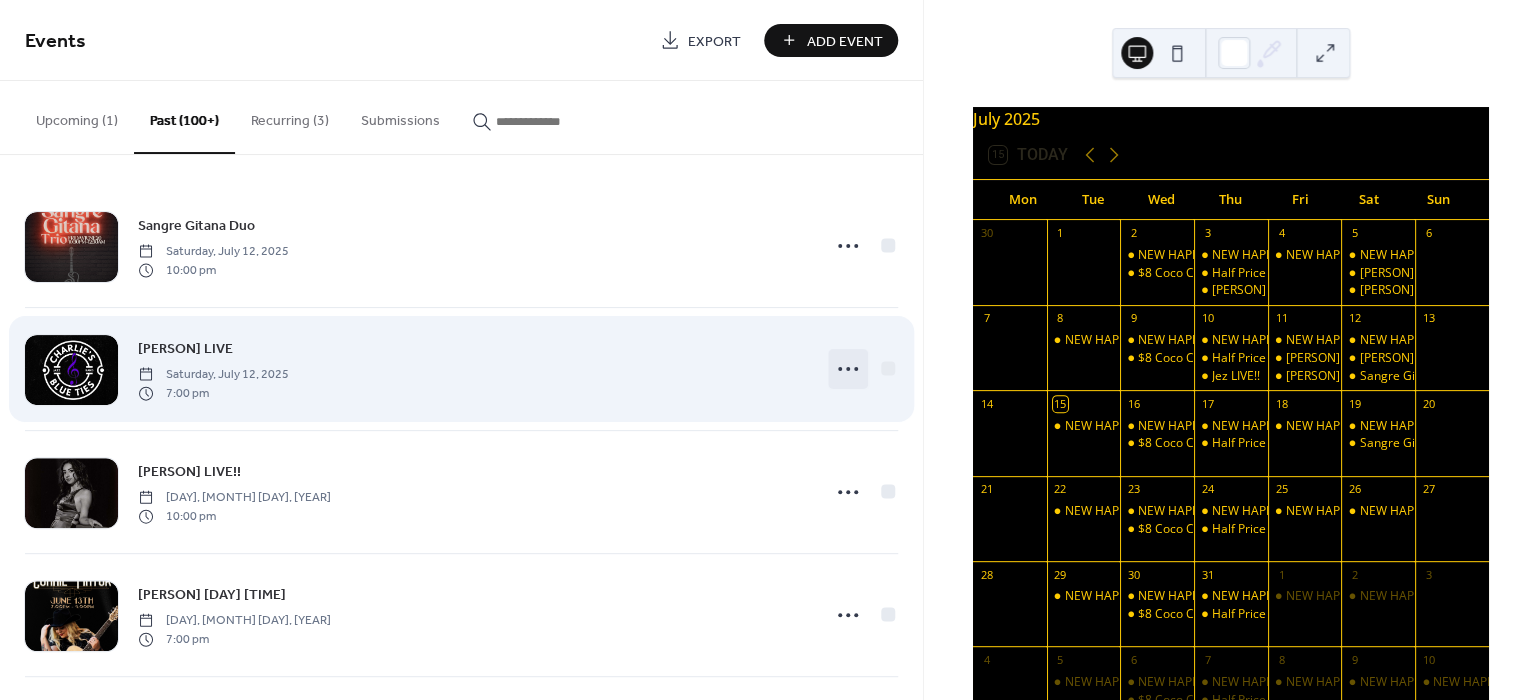 click 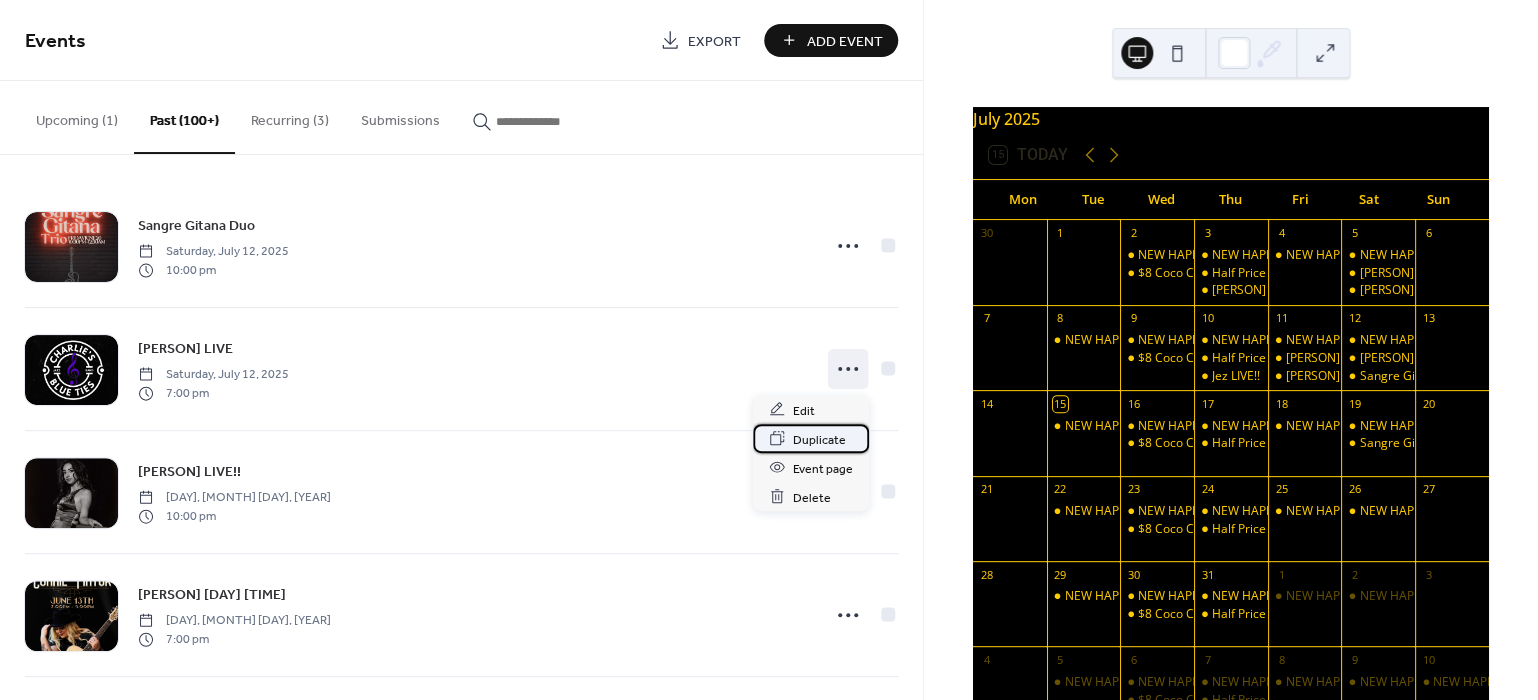 click on "Duplicate" at bounding box center [819, 439] 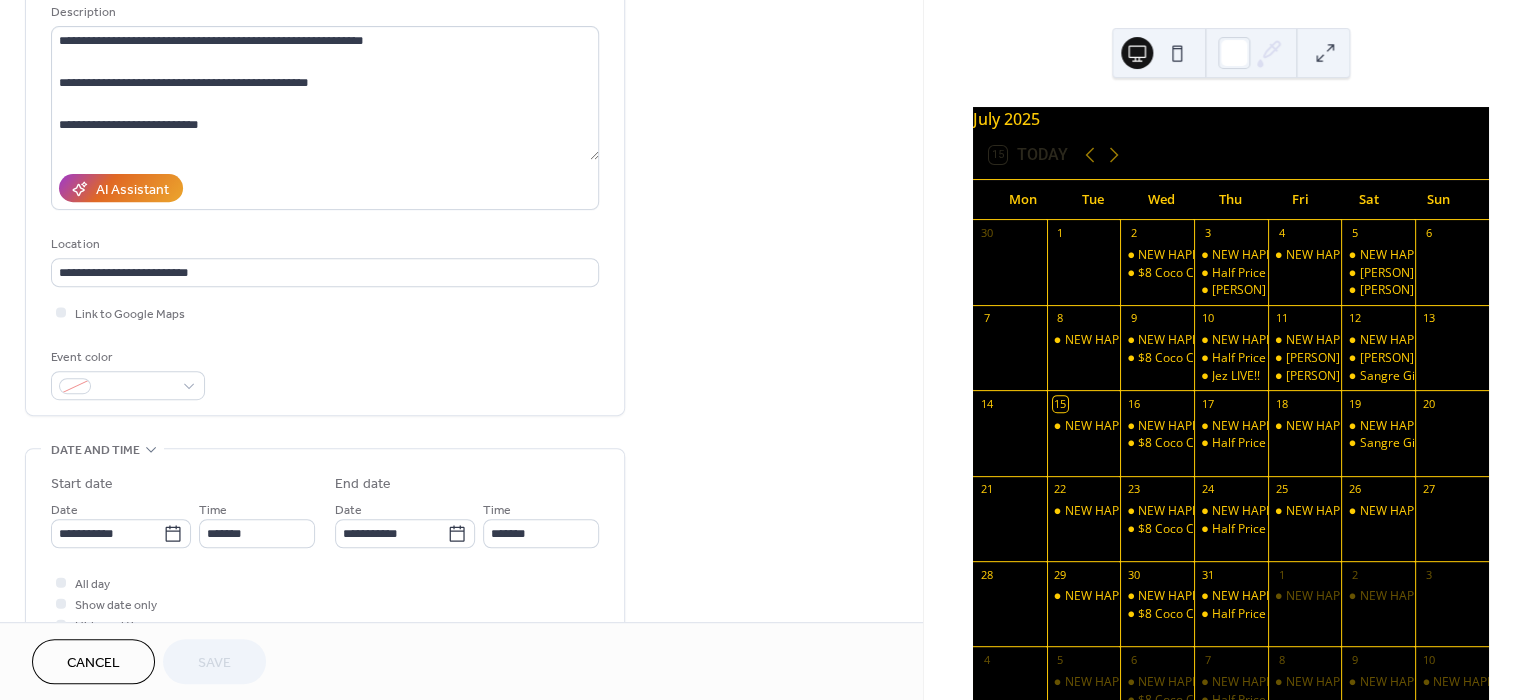 scroll, scrollTop: 405, scrollLeft: 0, axis: vertical 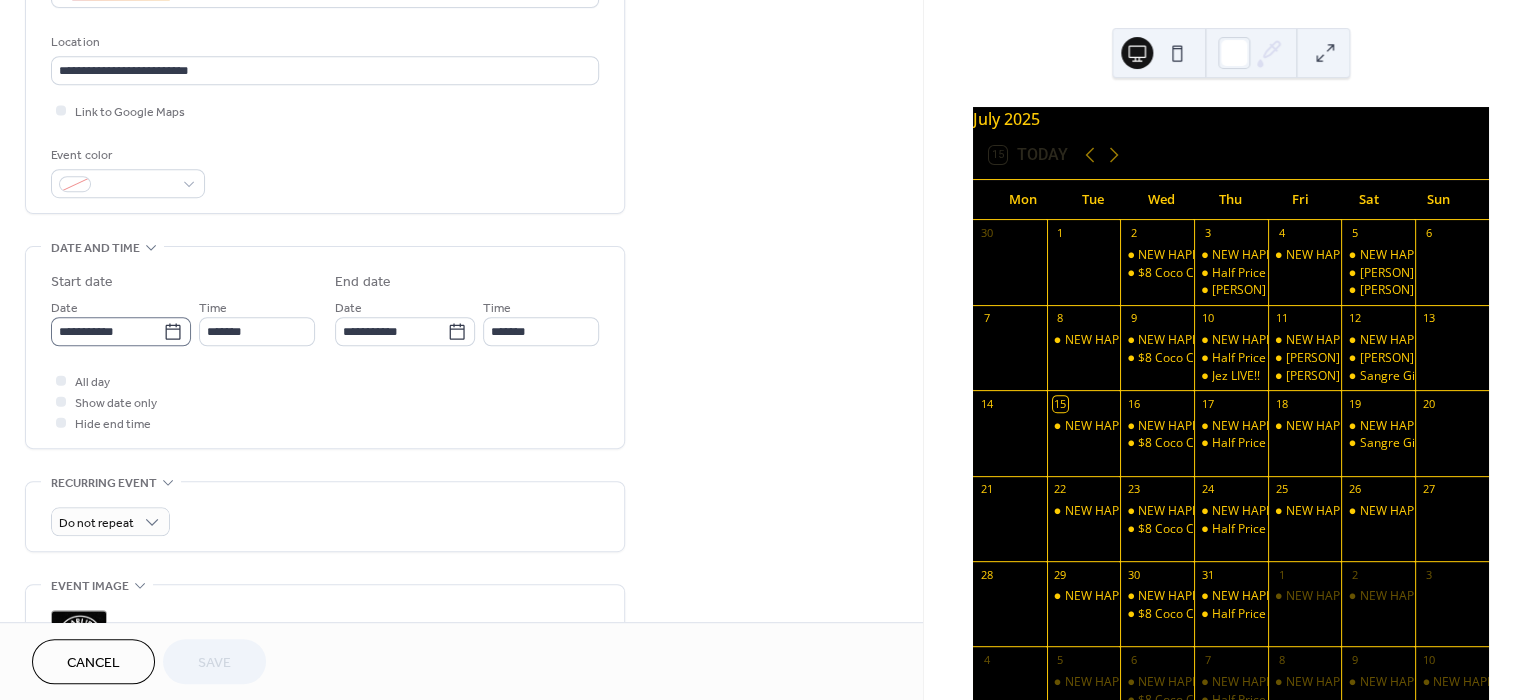 click 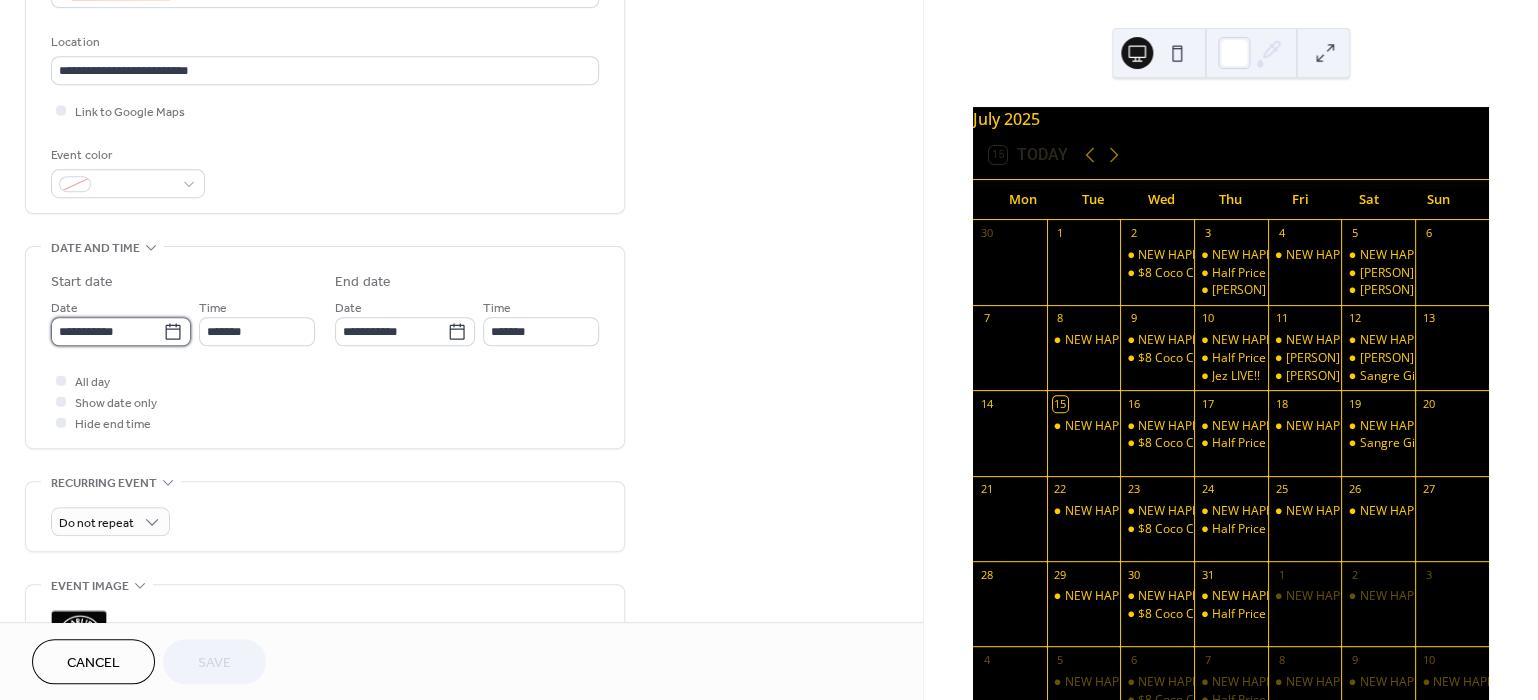 click on "**********" at bounding box center [107, 331] 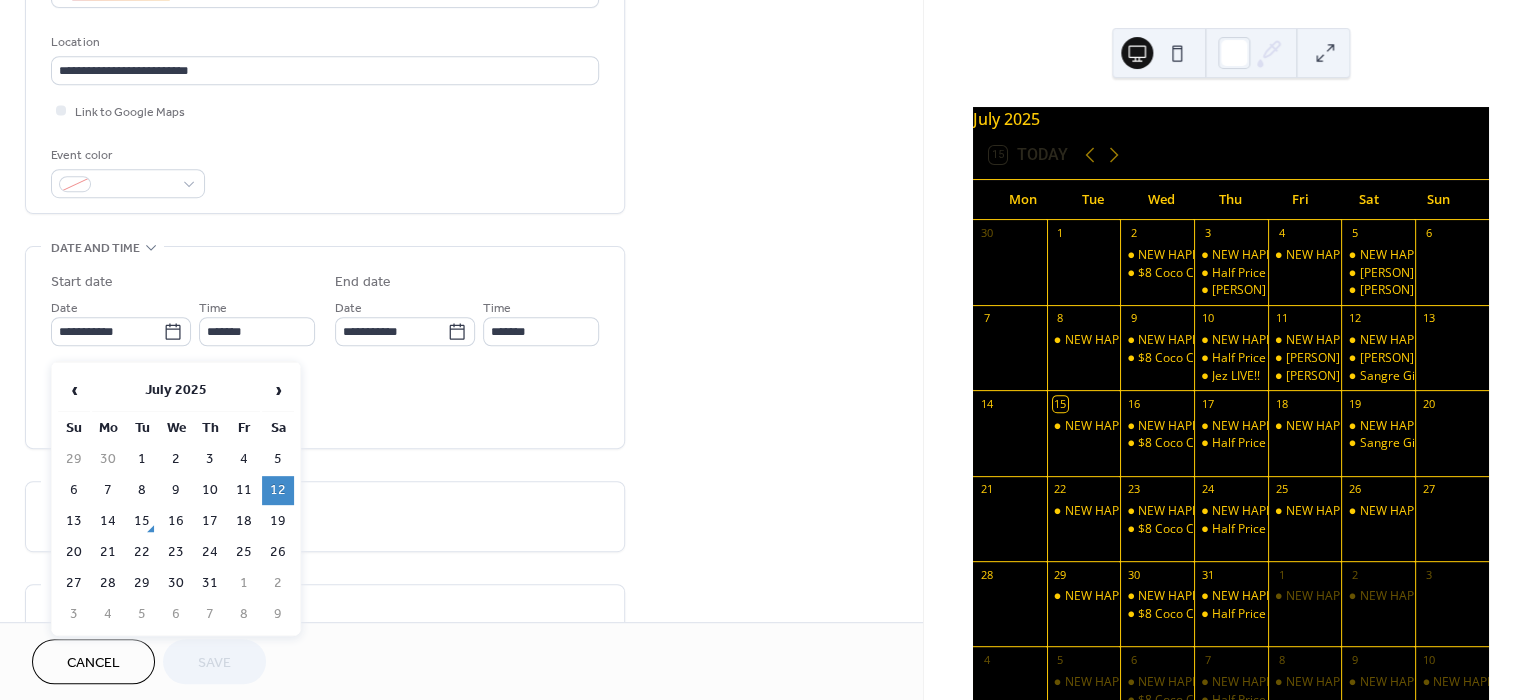 click on "‹ July 2025 › Su Mo Tu We Th Fr Sa 29 30 1 2 3 4 5 6 7 8 9 10 11 12 13 14 15 16 17 18 19 20 21 22 23 24 25 26 27 28 29 30 31 1 2 3 4 5 6 7 8 9" at bounding box center (176, 499) 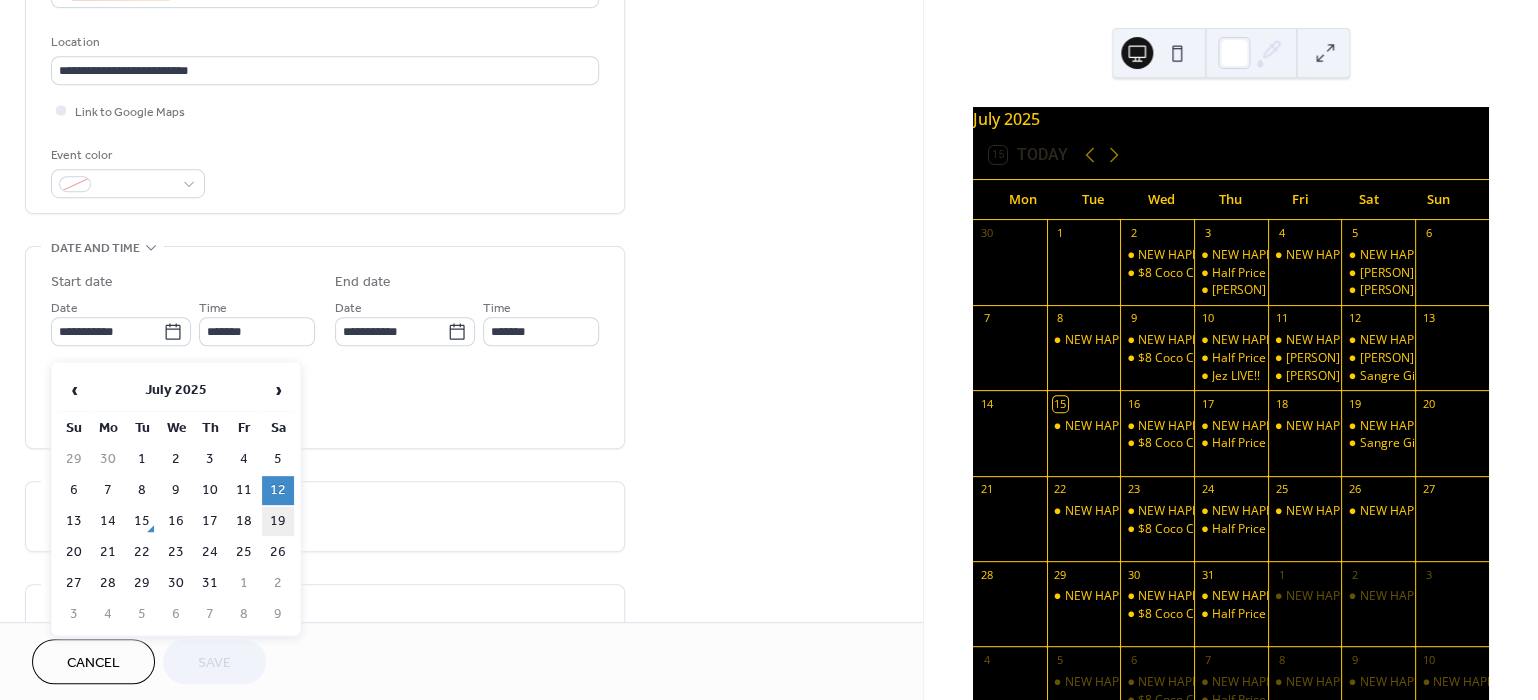 click on "19" at bounding box center [278, 521] 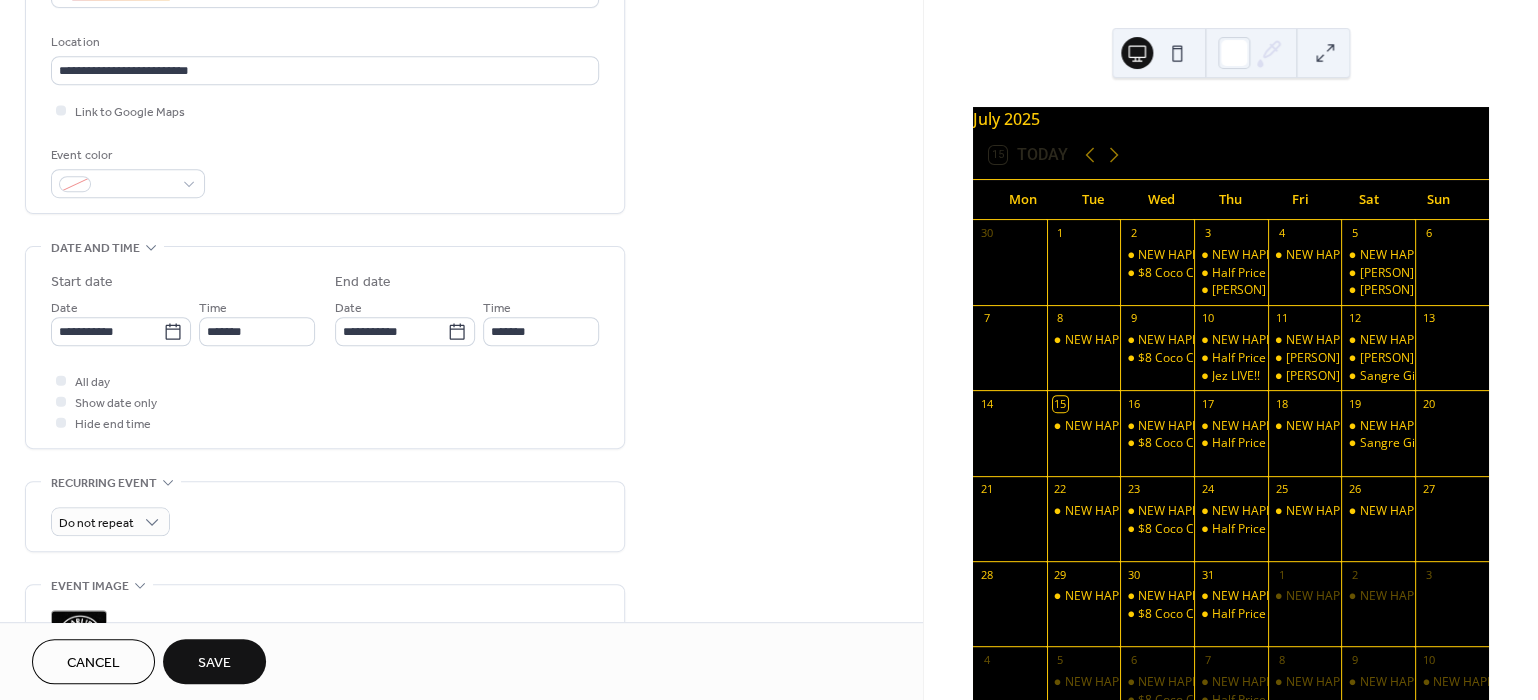 type on "**********" 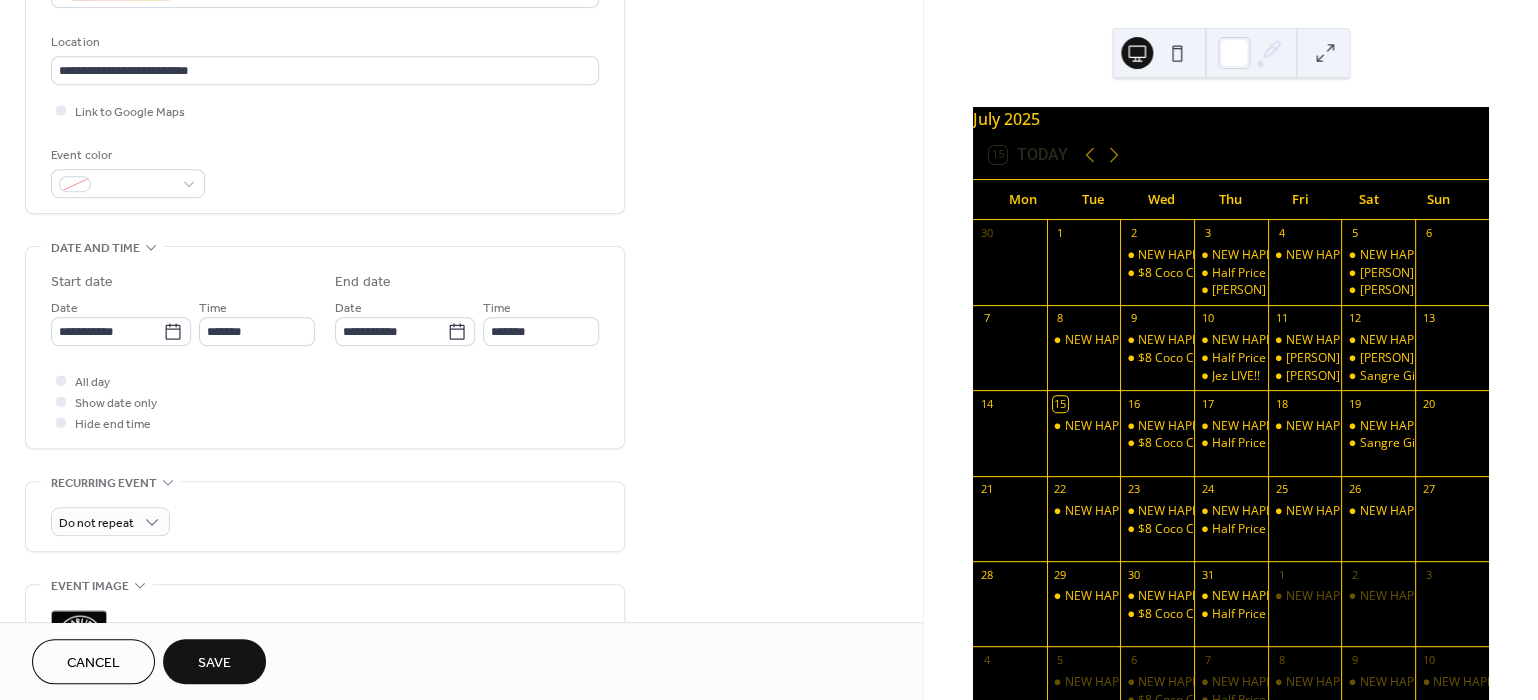 click on "Save" at bounding box center [214, 663] 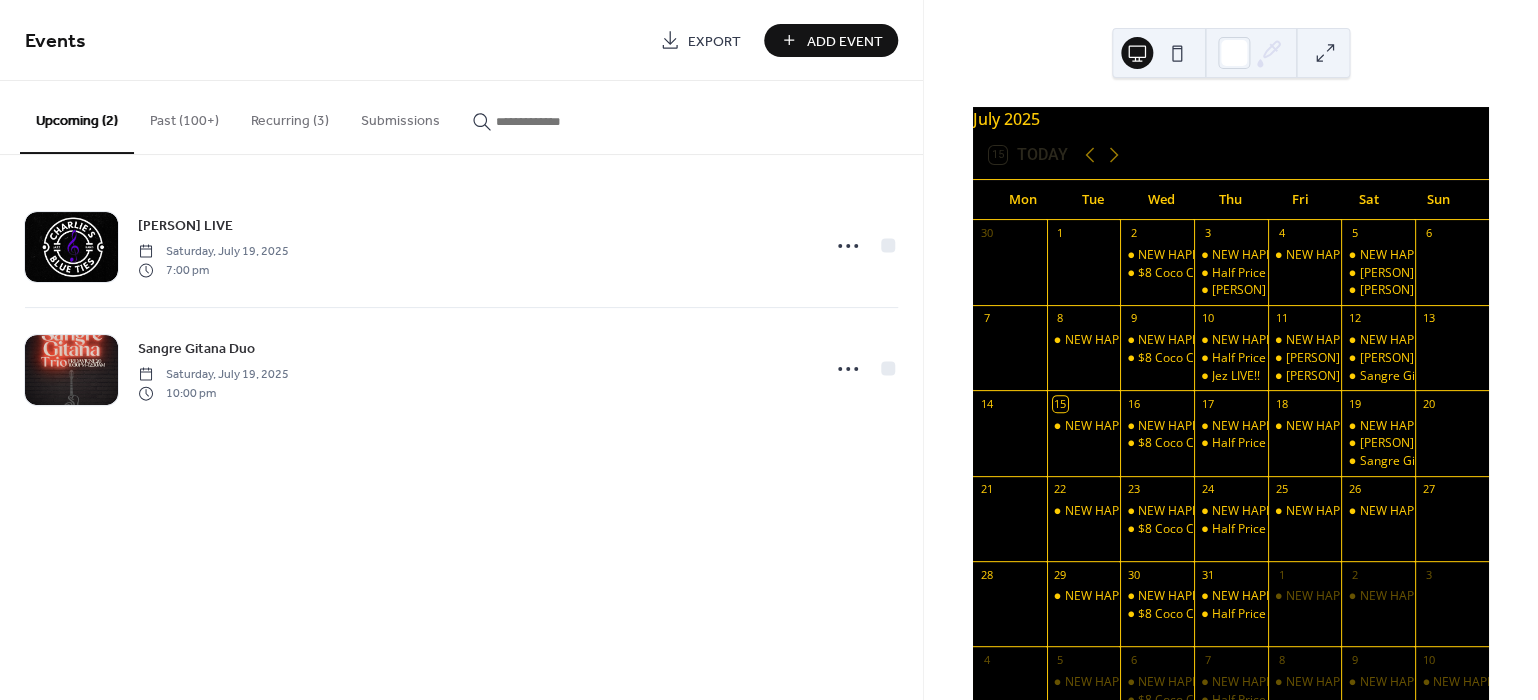 drag, startPoint x: 228, startPoint y: 661, endPoint x: -85, endPoint y: 451, distance: 376.9204 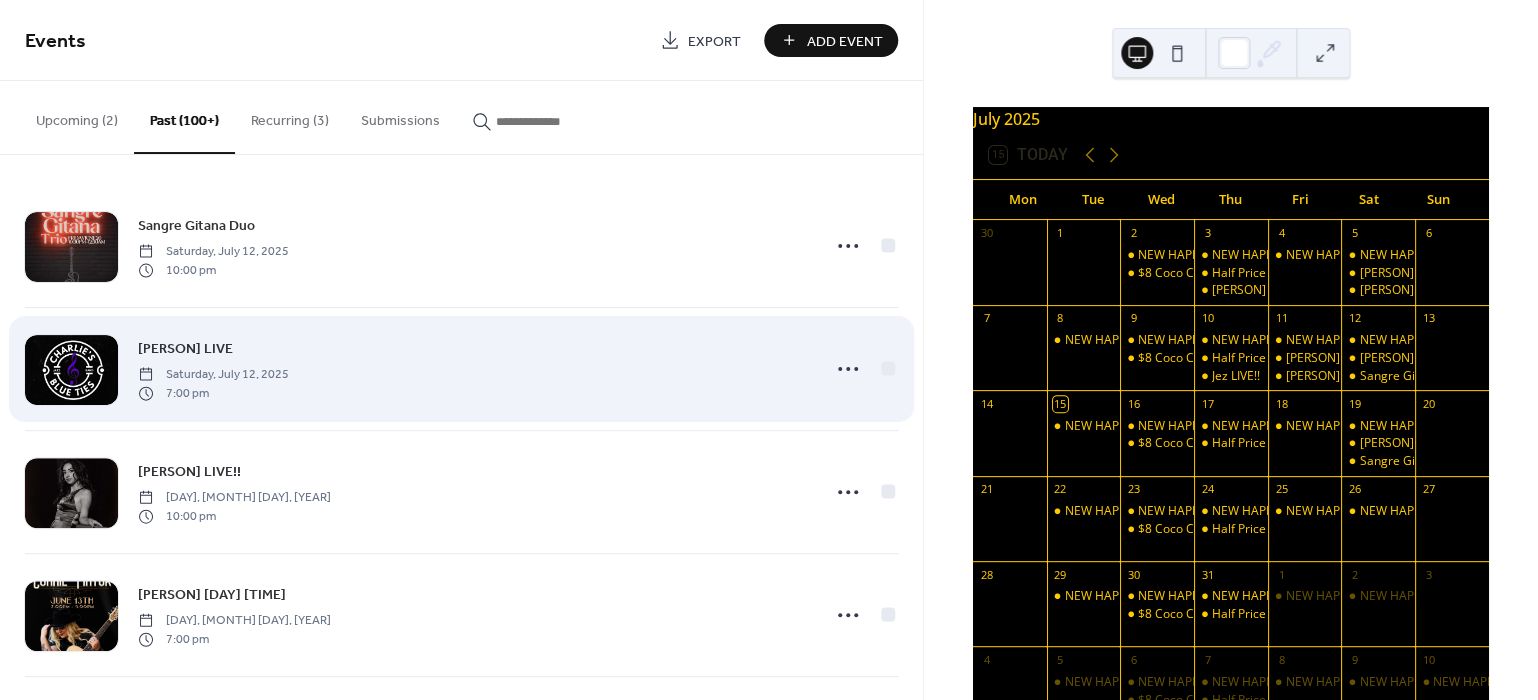scroll, scrollTop: 405, scrollLeft: 0, axis: vertical 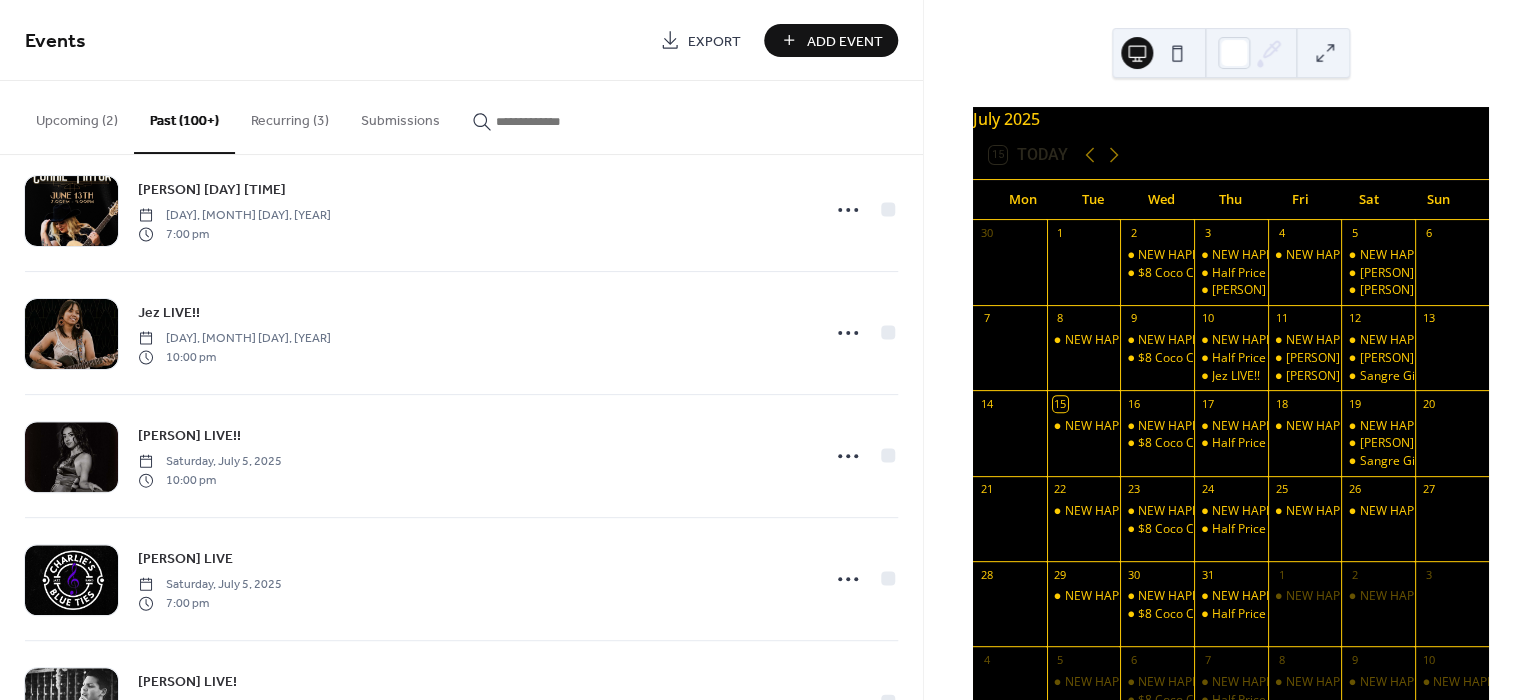 click 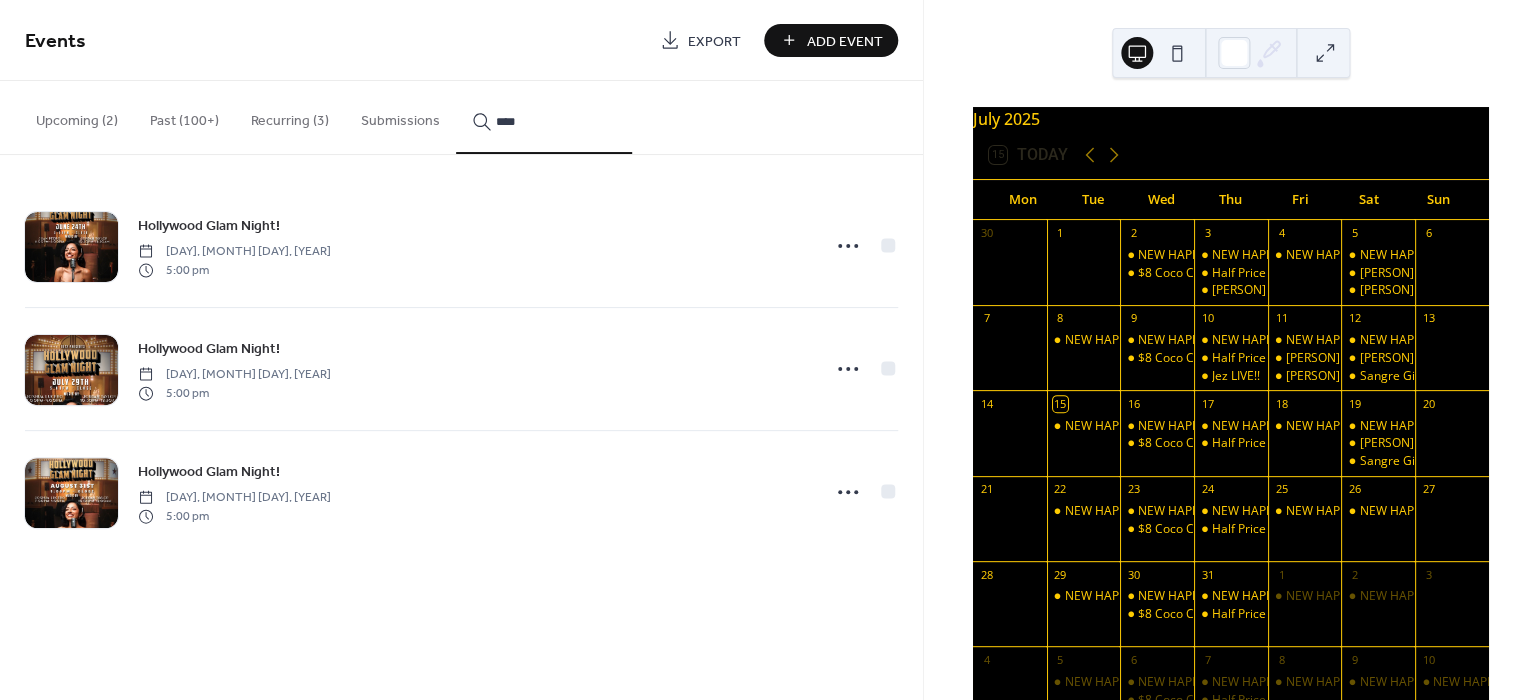 type on "****" 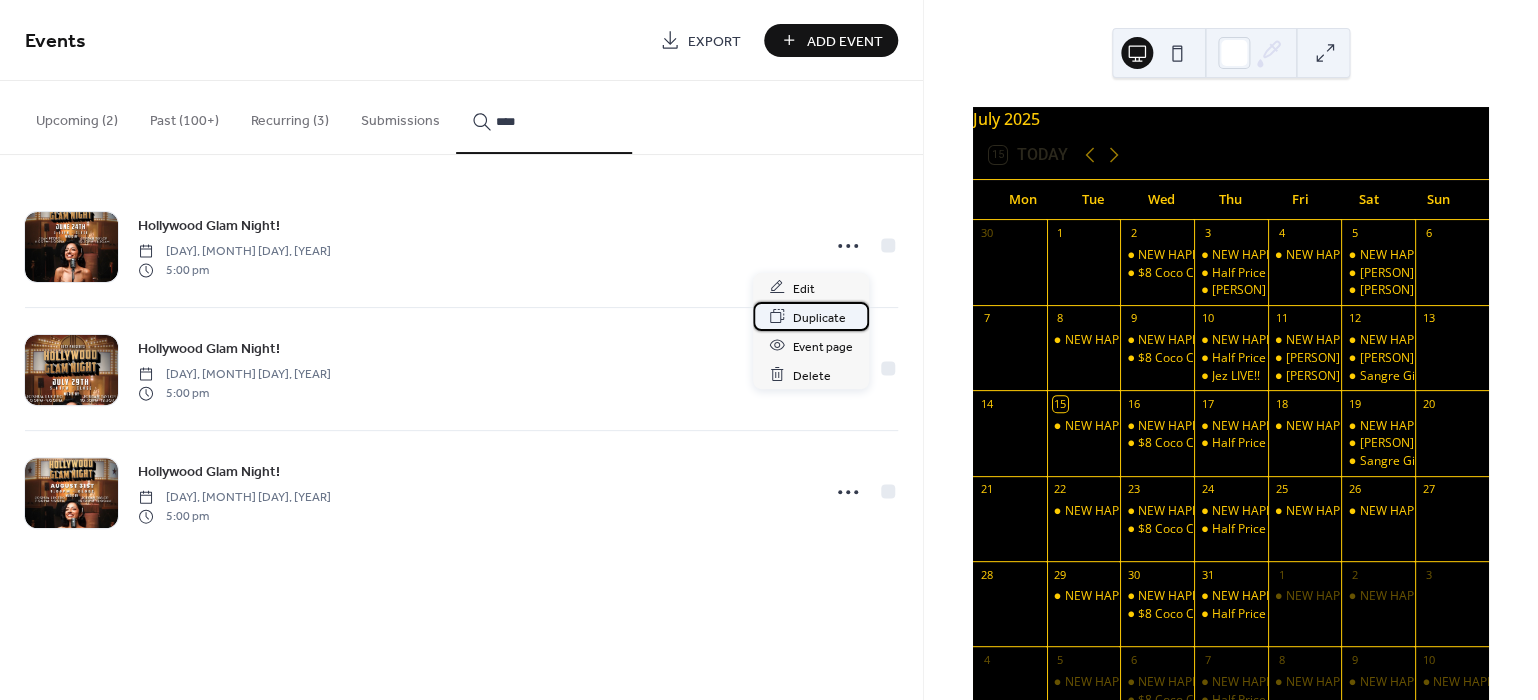 click on "Duplicate" at bounding box center [819, 317] 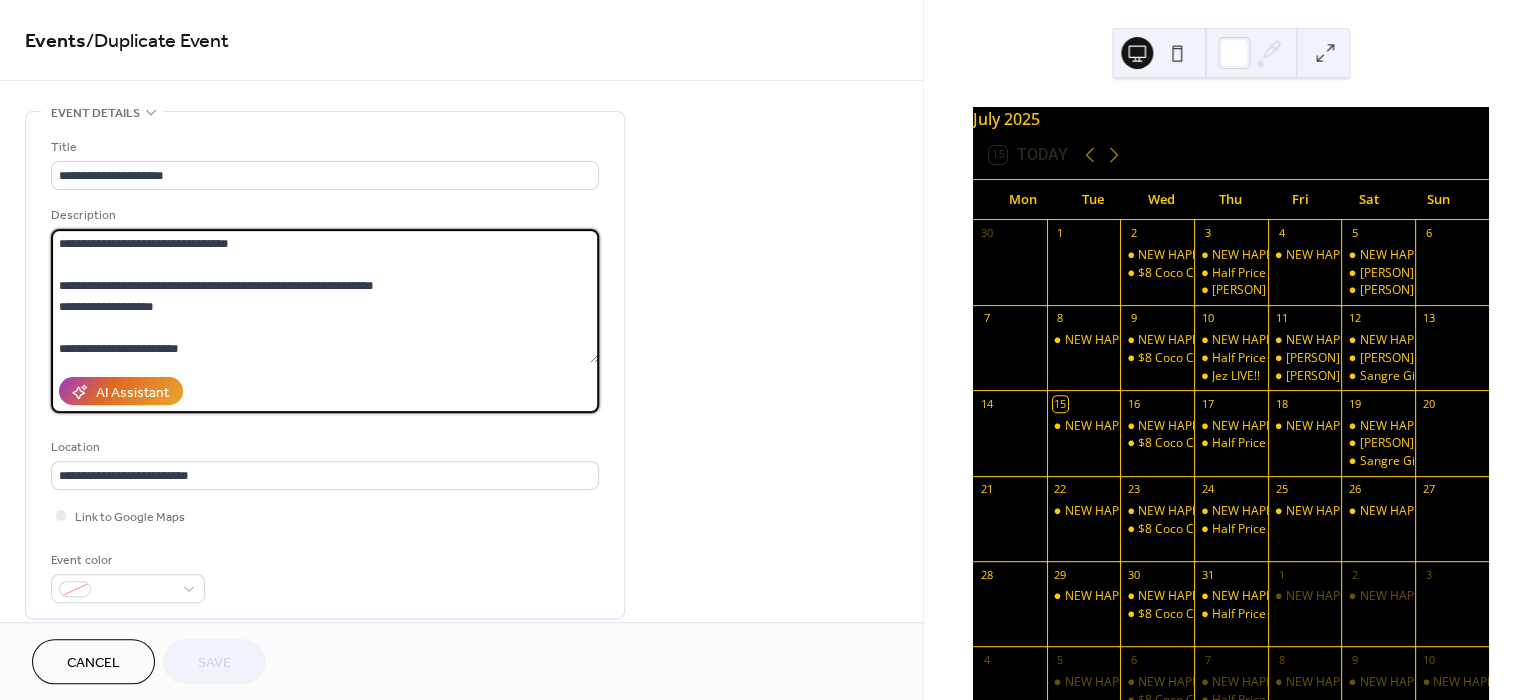 drag, startPoint x: 113, startPoint y: 313, endPoint x: 39, endPoint y: 314, distance: 74.00676 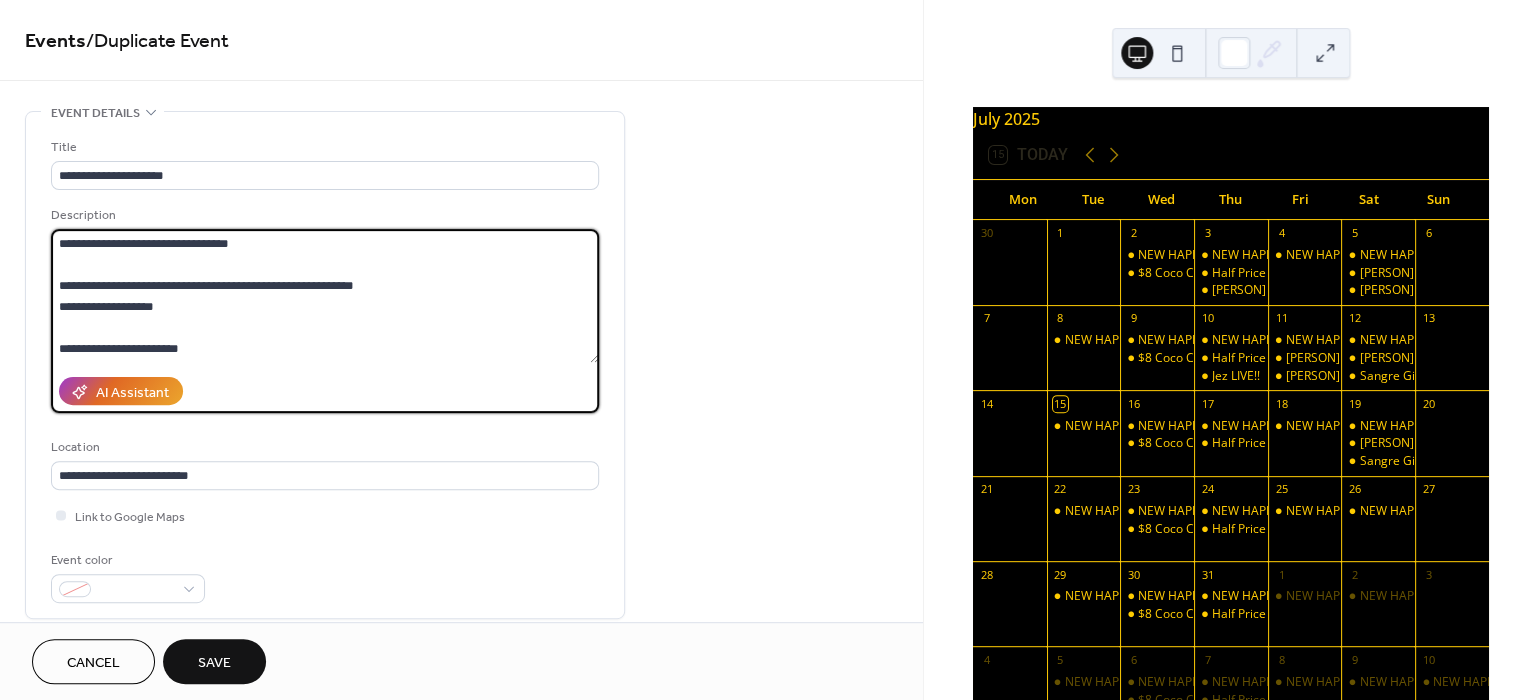 drag, startPoint x: 179, startPoint y: 310, endPoint x: 44, endPoint y: 308, distance: 135.01482 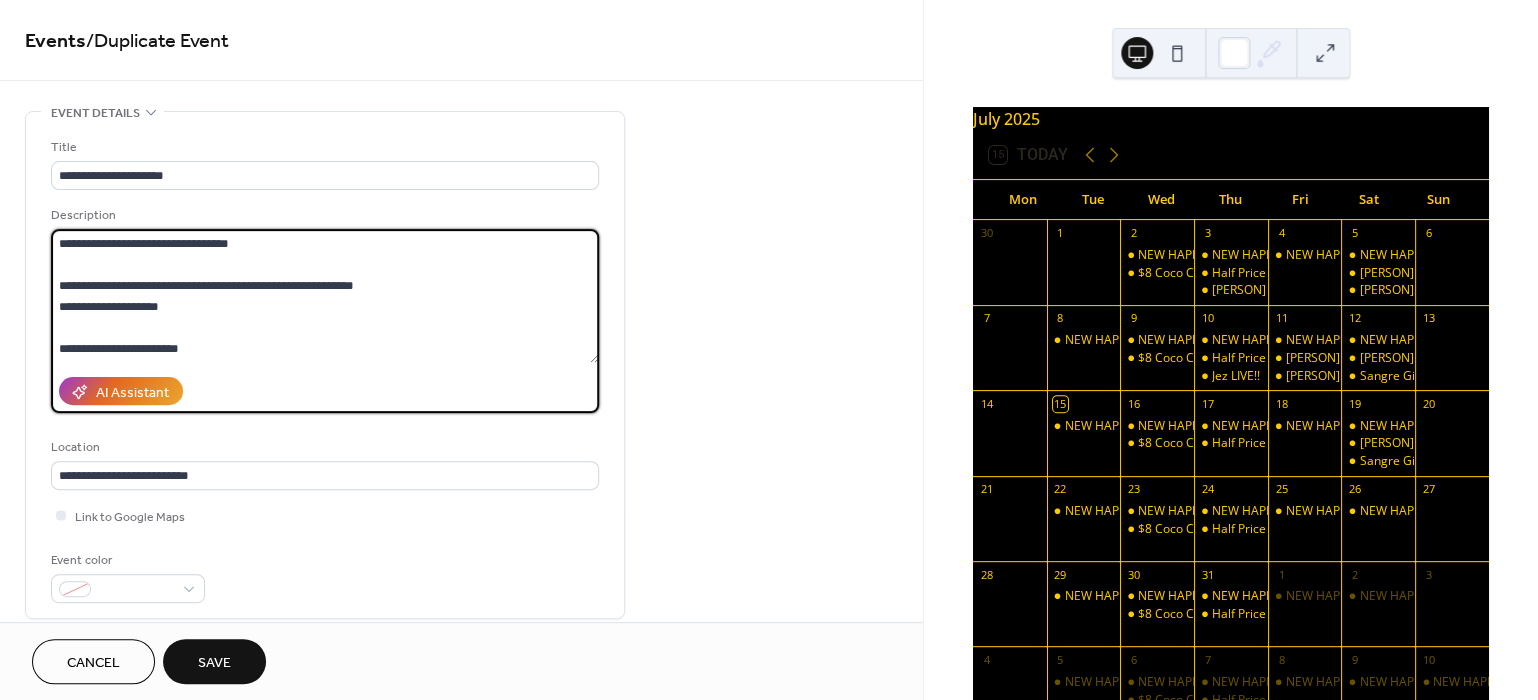 scroll, scrollTop: 63, scrollLeft: 0, axis: vertical 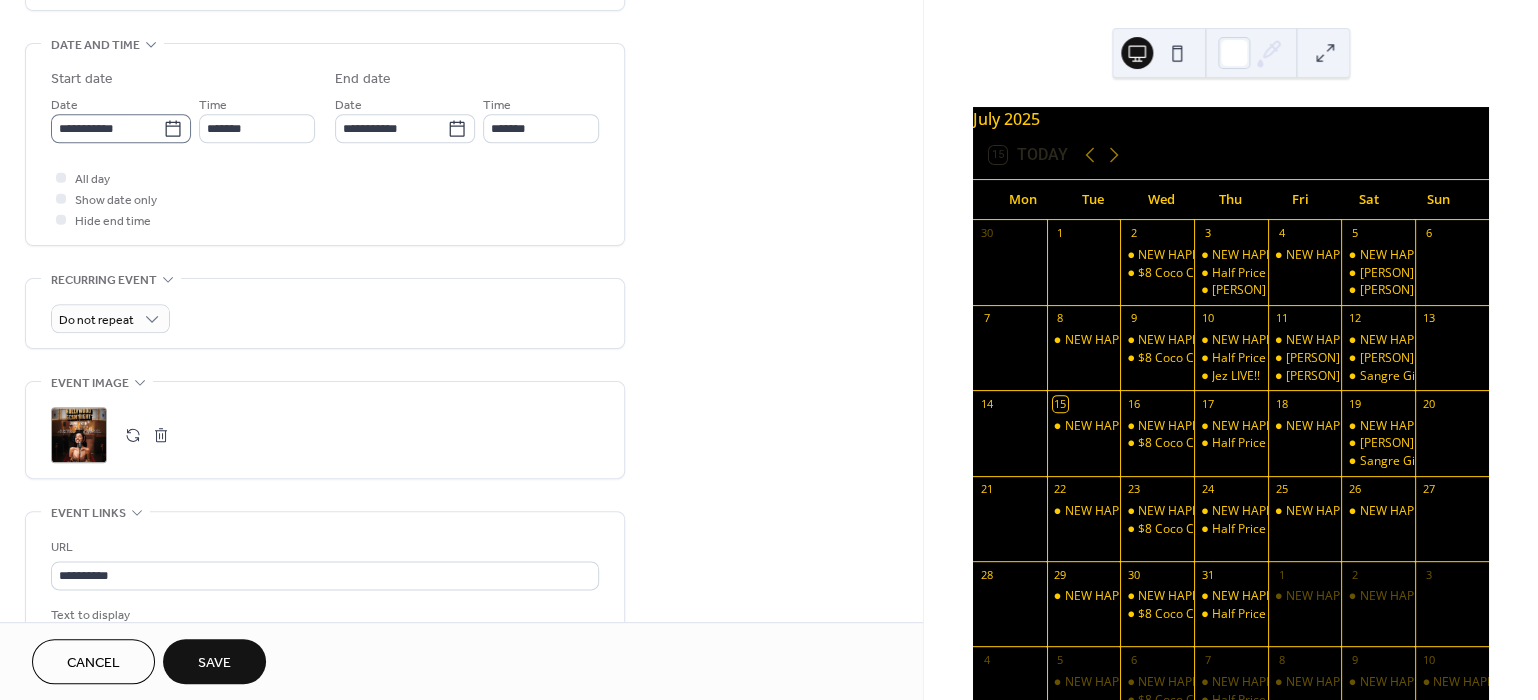 type on "**********" 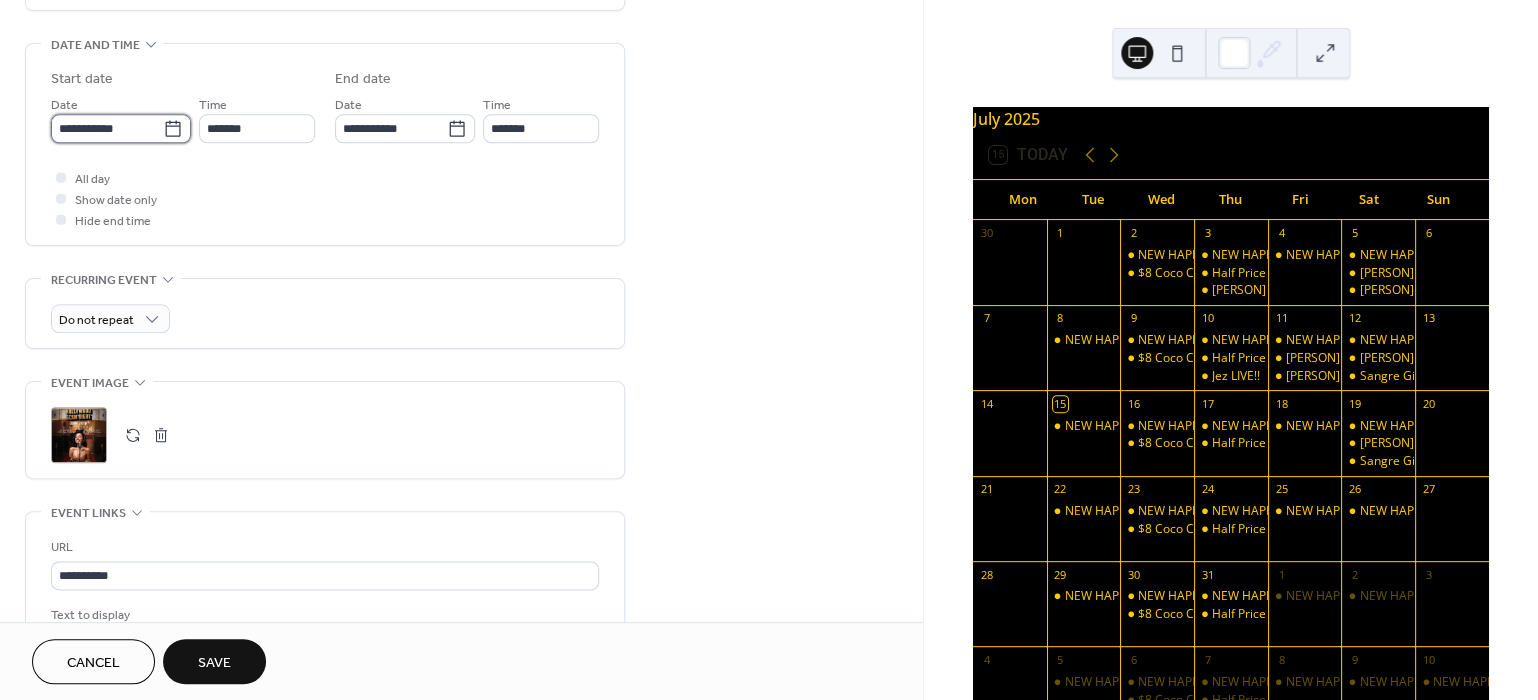 click on "**********" at bounding box center (107, 128) 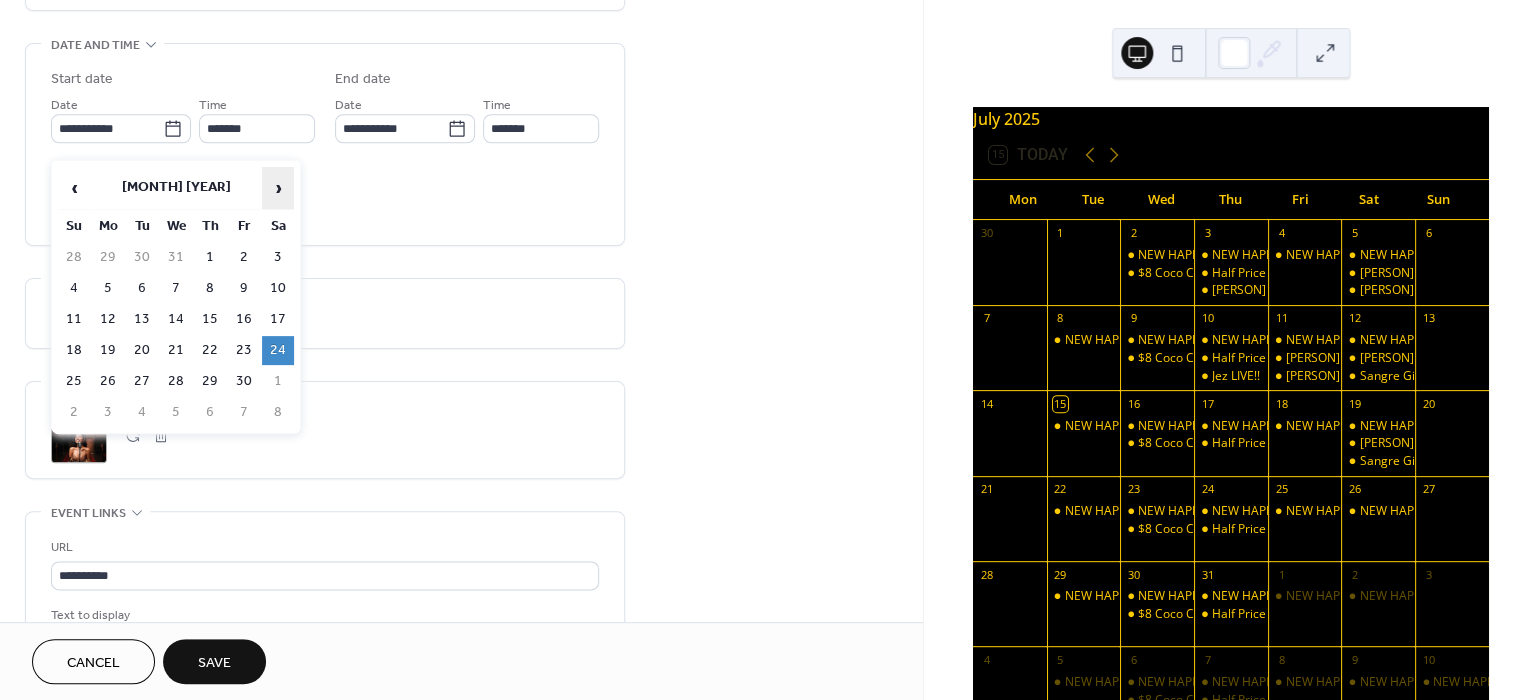 click on "›" at bounding box center [278, 188] 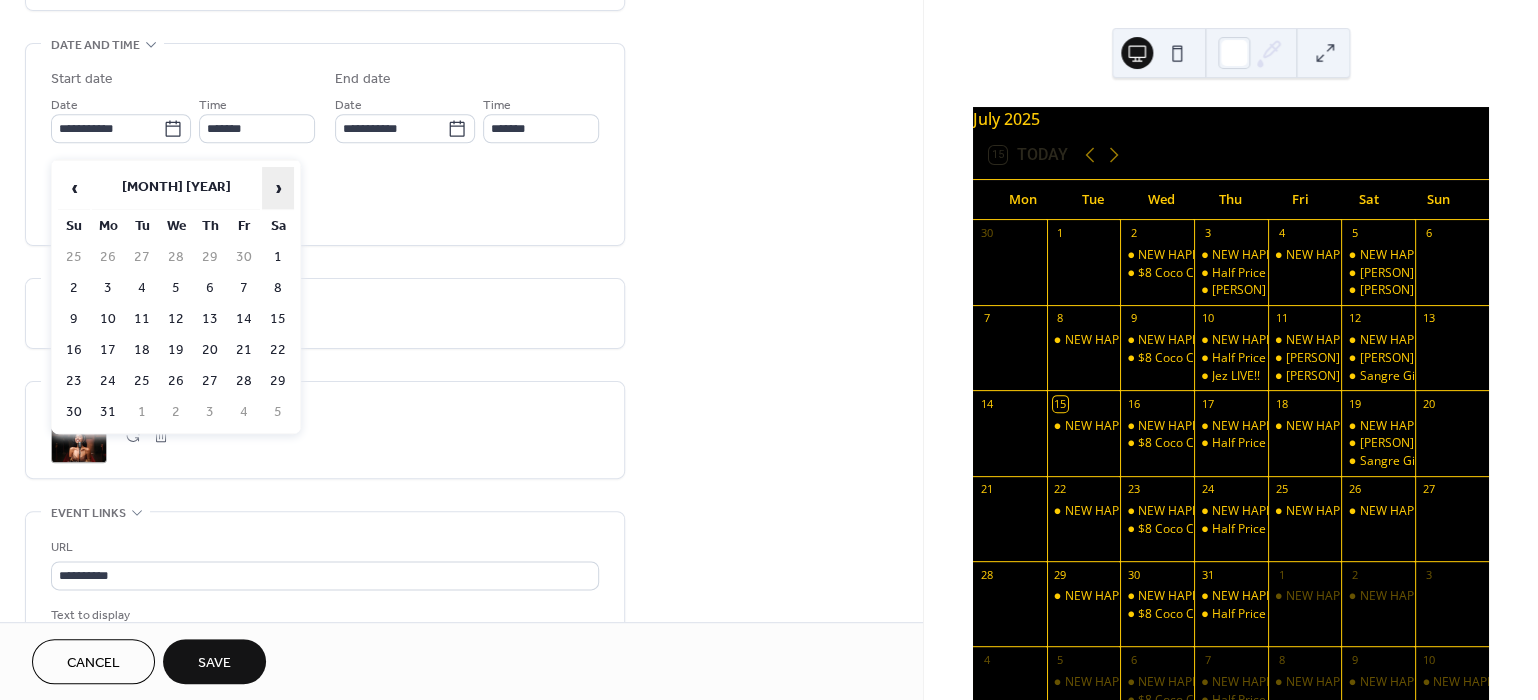 click on "›" at bounding box center (278, 188) 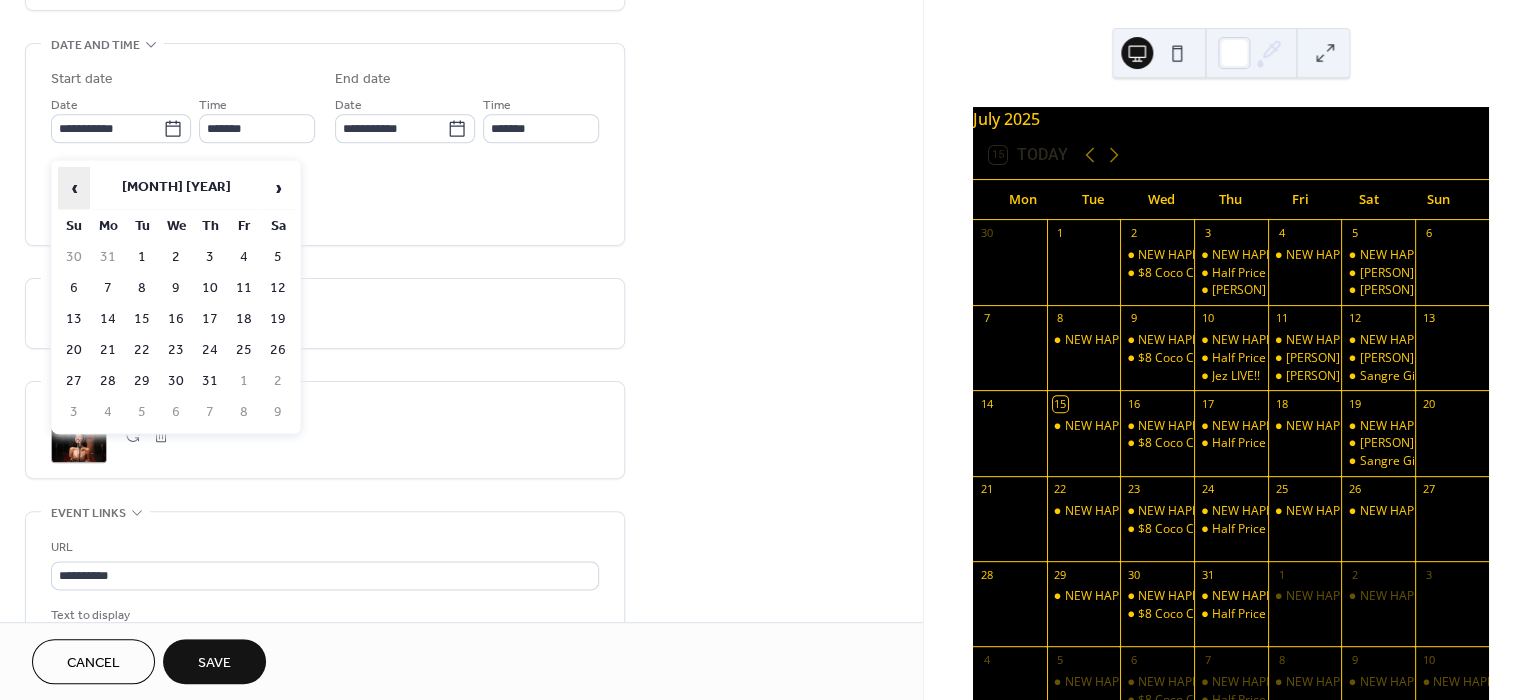 click on "‹" at bounding box center [74, 188] 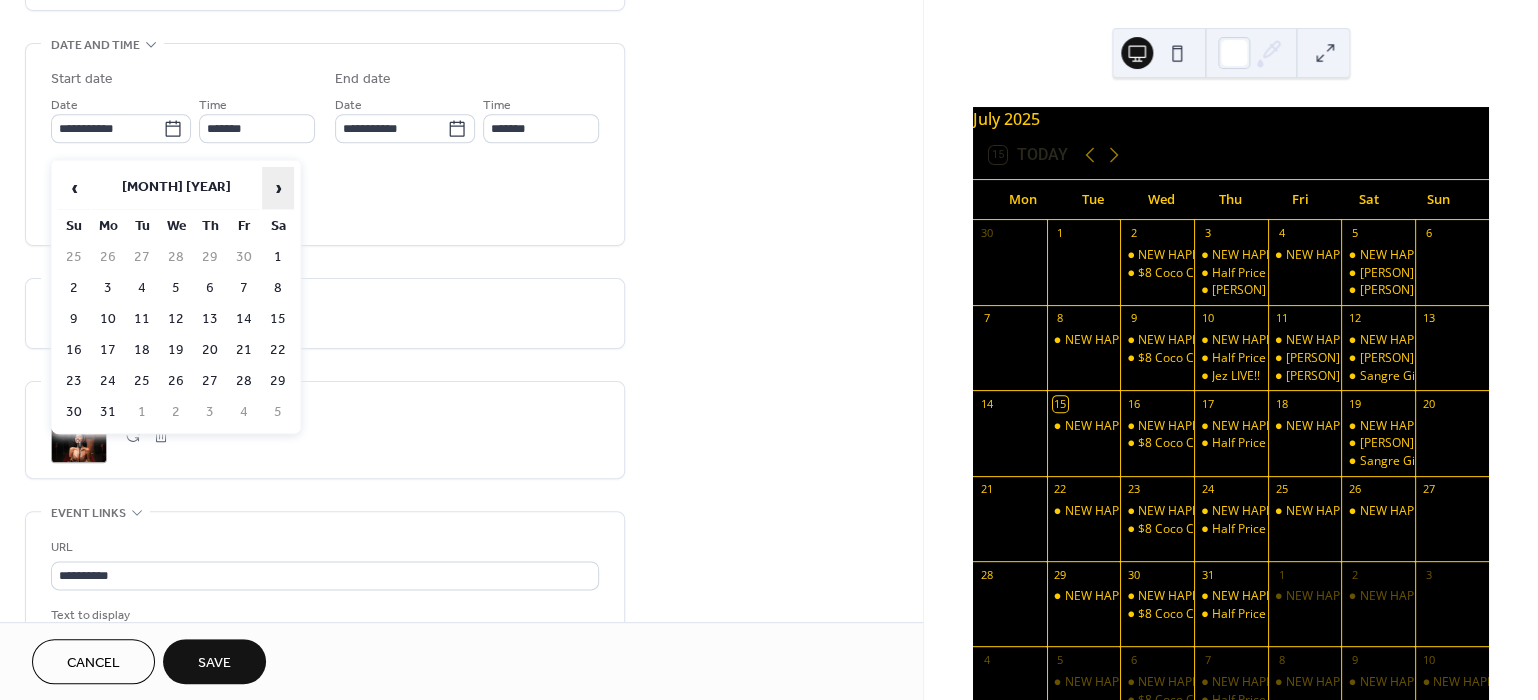 click on "›" at bounding box center [278, 188] 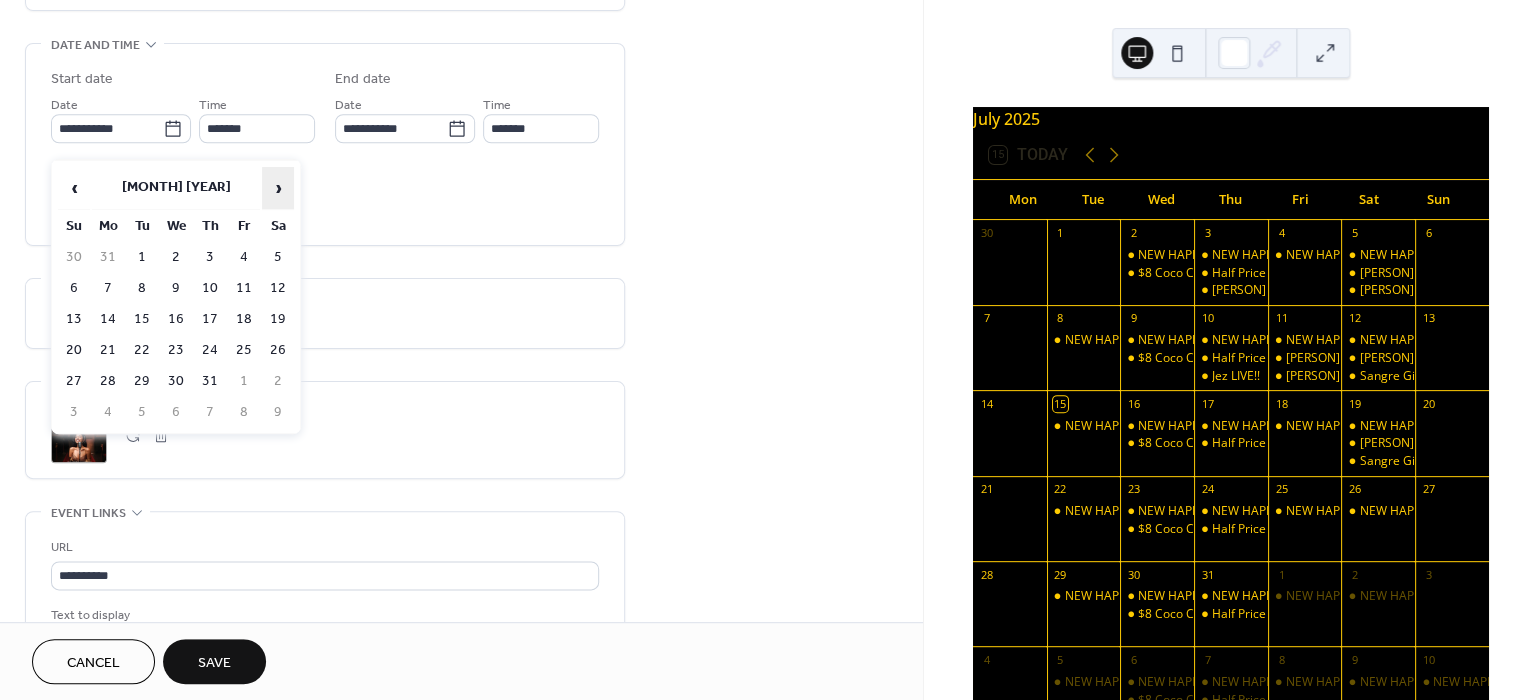 click on "›" at bounding box center (278, 188) 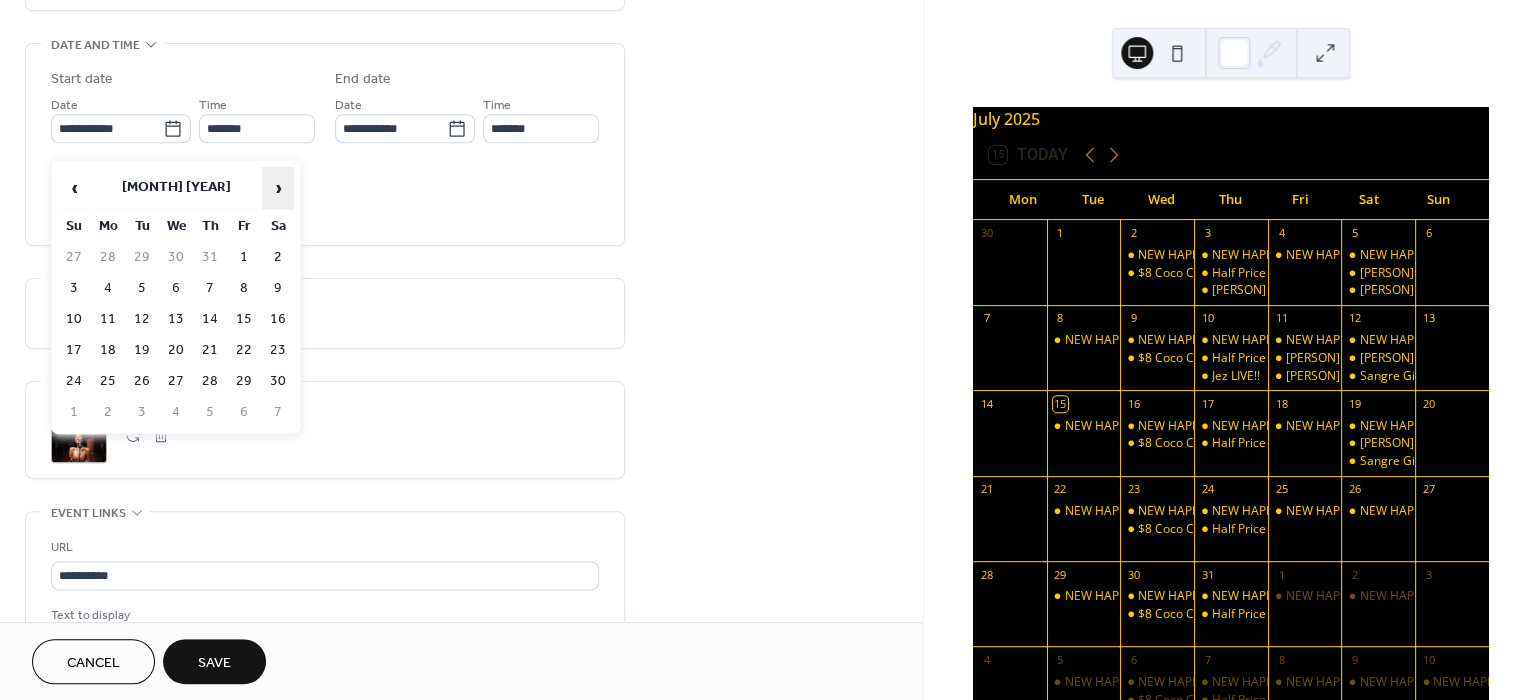 click on "›" at bounding box center (278, 188) 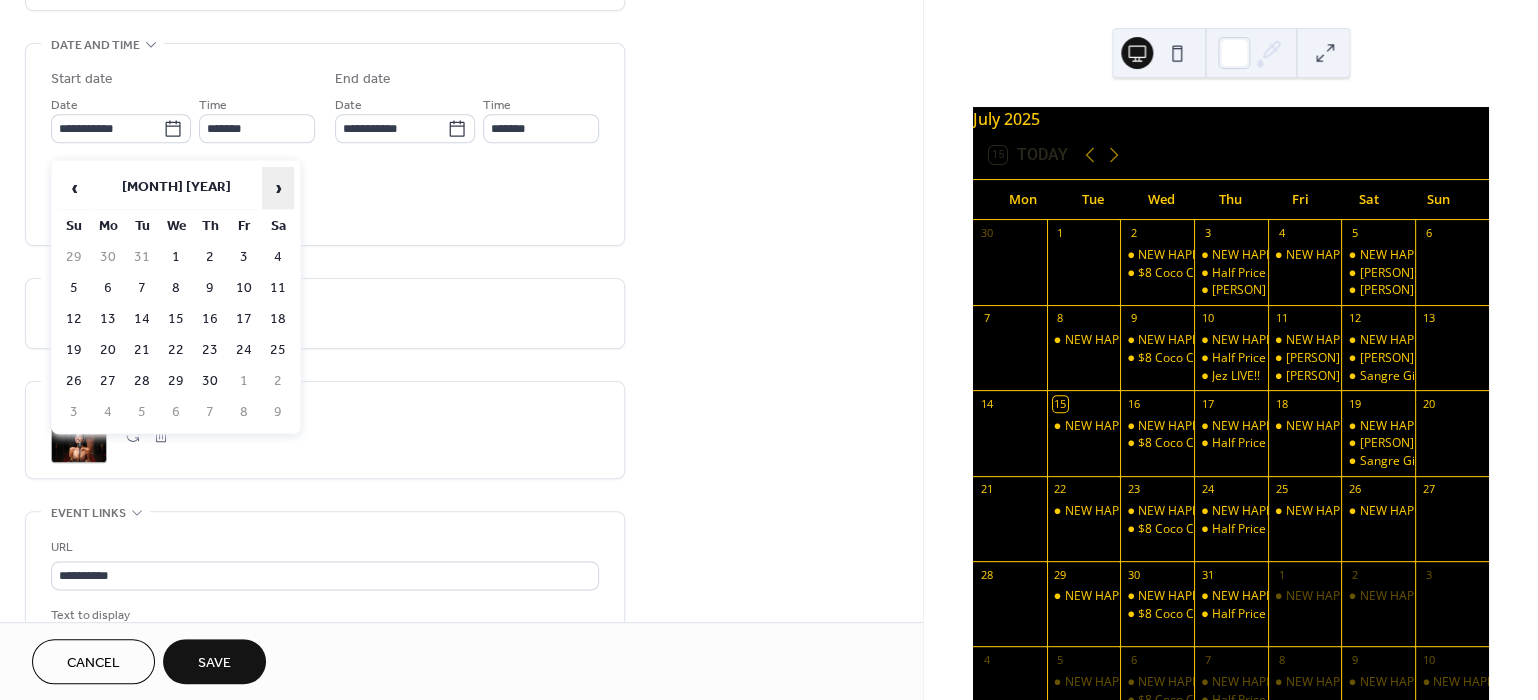 click on "›" at bounding box center [278, 188] 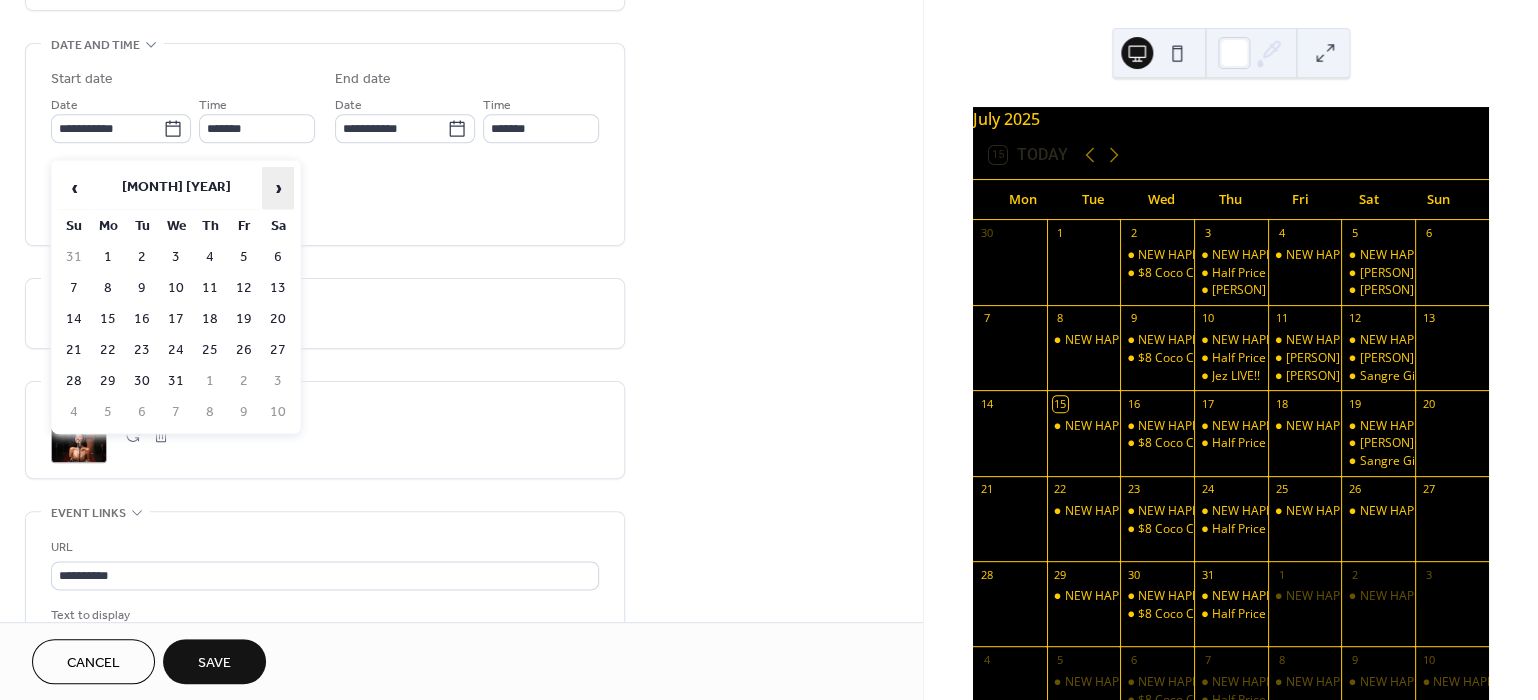 click on "›" at bounding box center [278, 188] 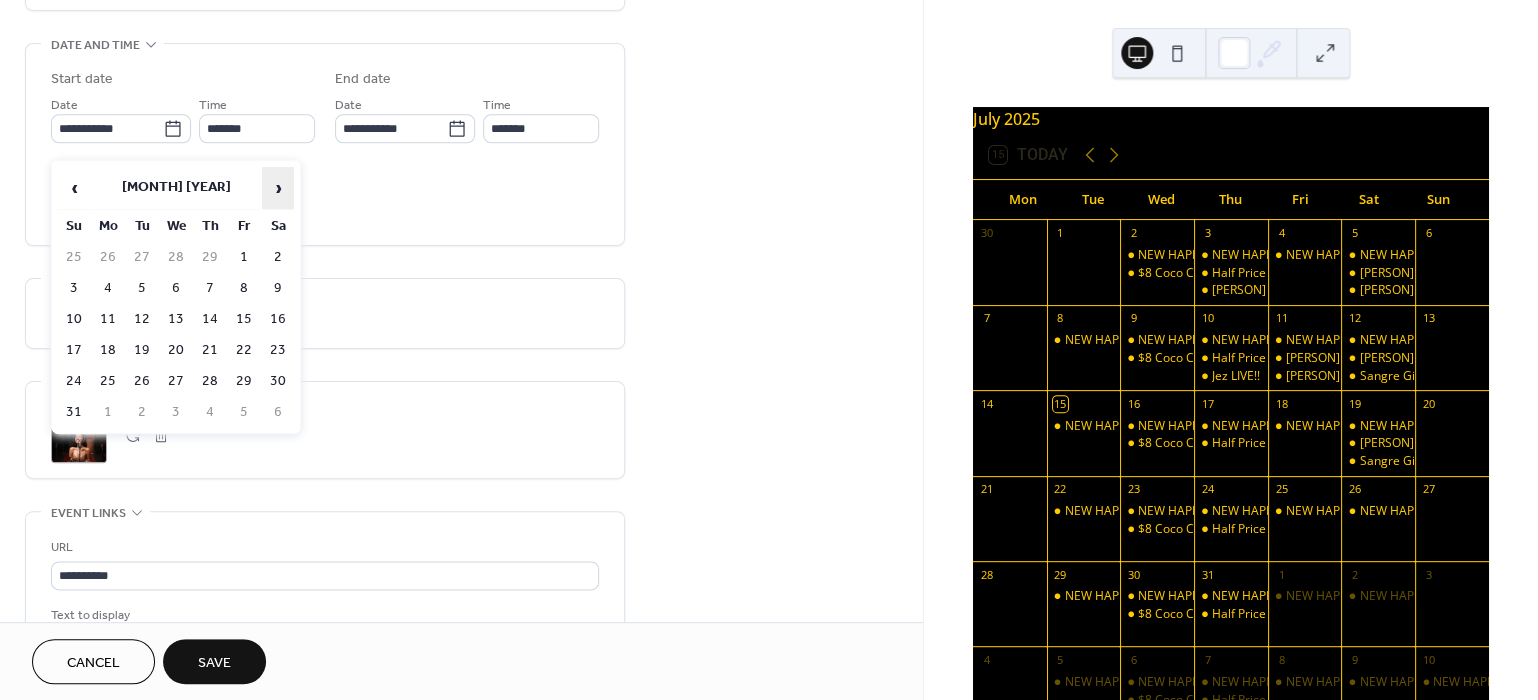click on "›" at bounding box center [278, 188] 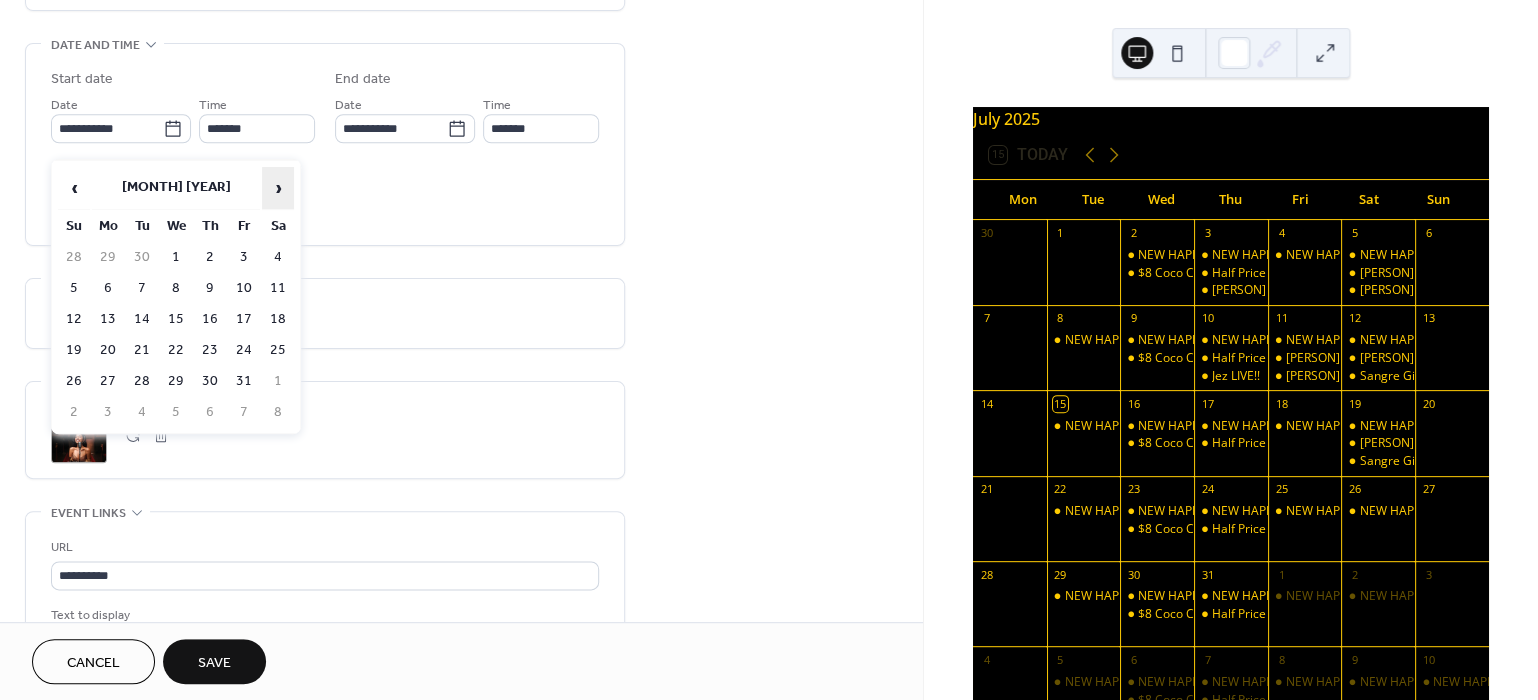 click on "›" at bounding box center [278, 188] 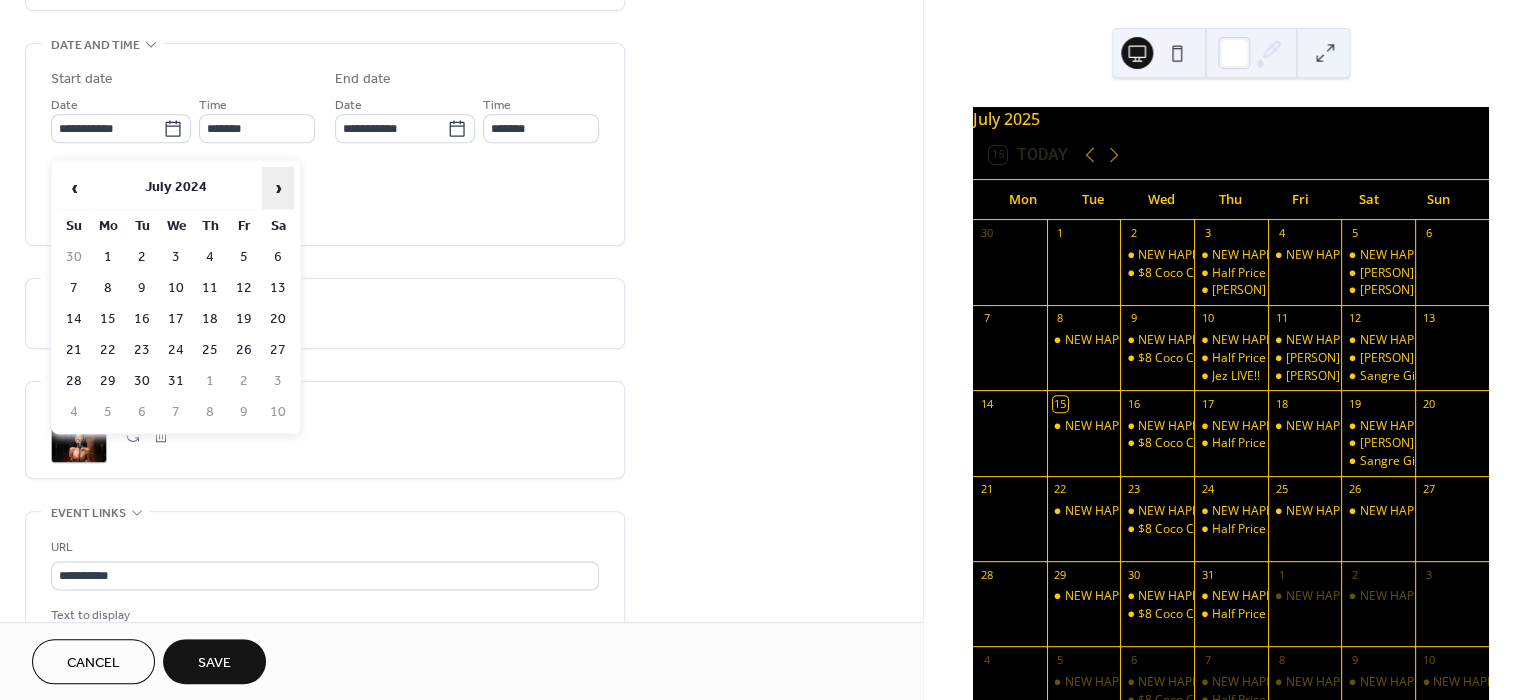 click on "›" at bounding box center [278, 188] 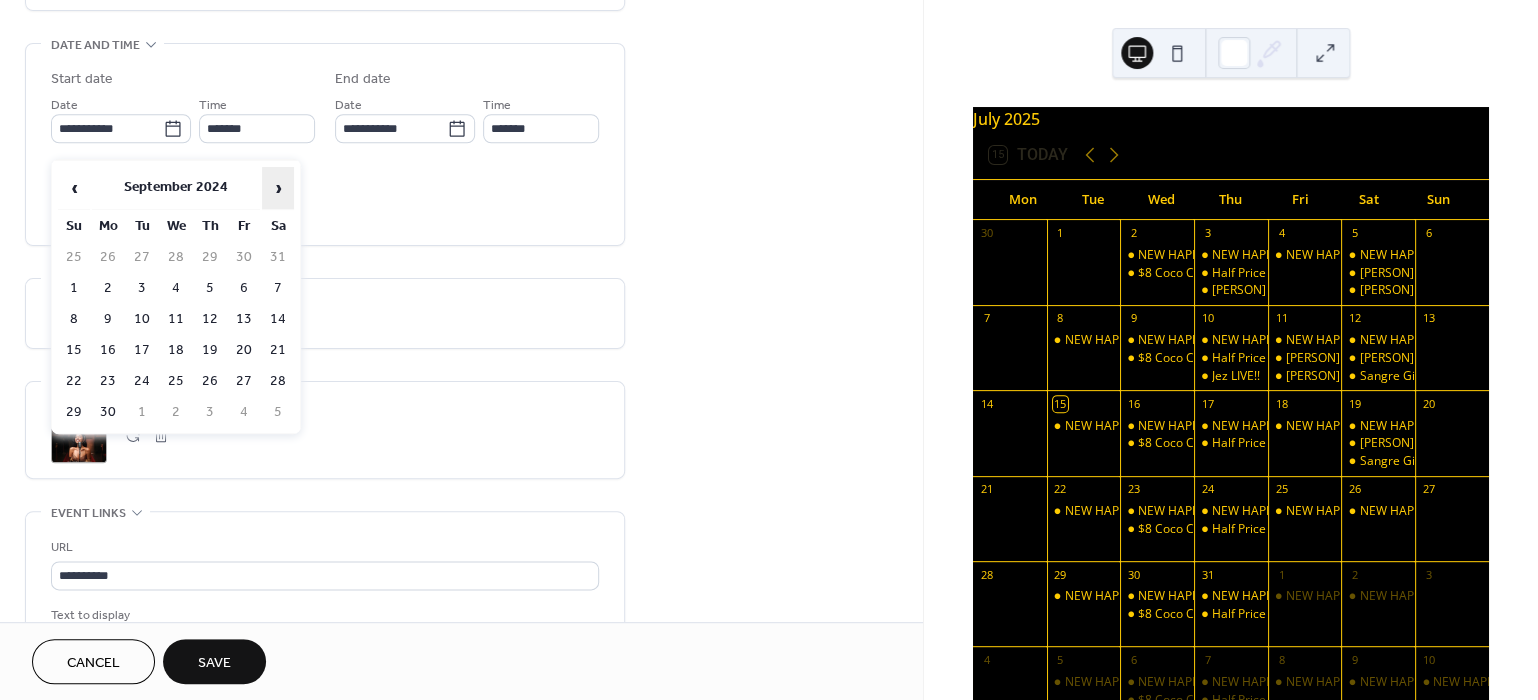 click on "›" at bounding box center (278, 188) 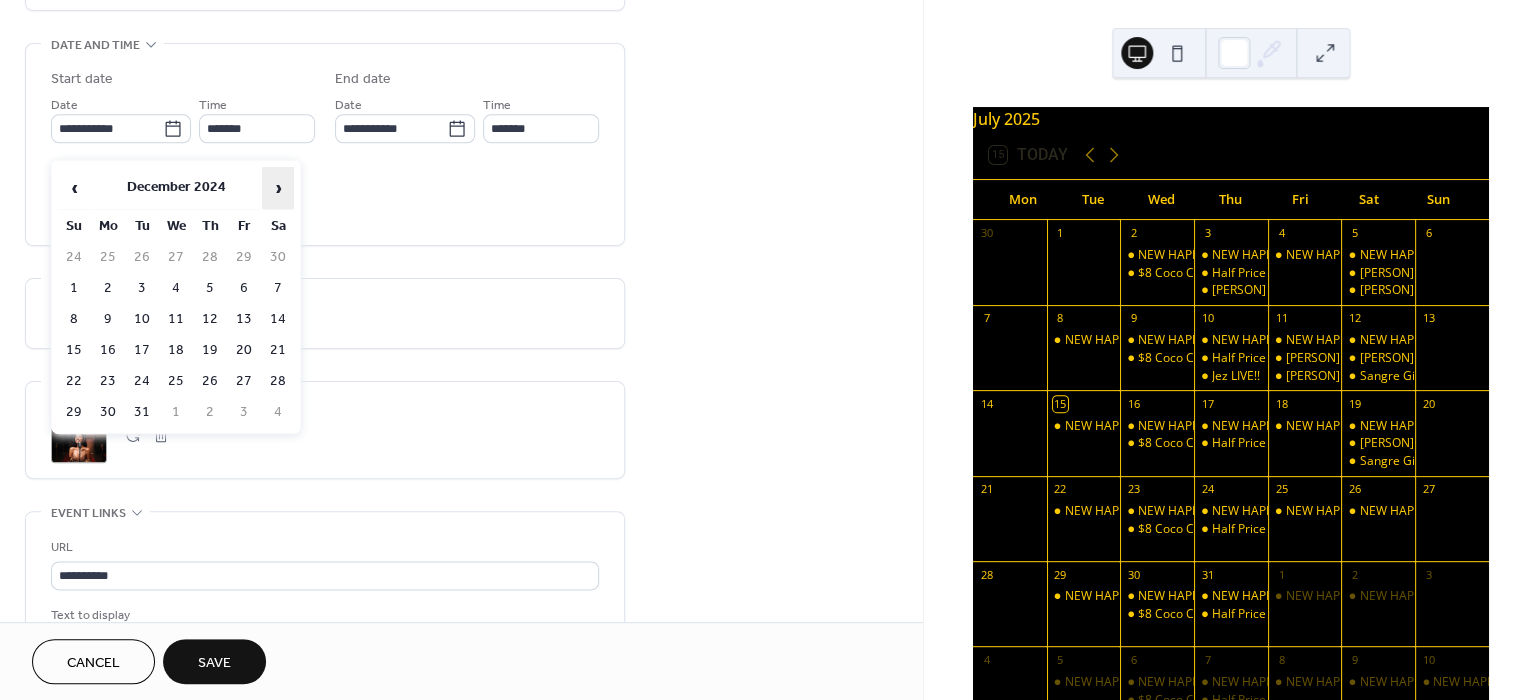 click on "›" at bounding box center (278, 188) 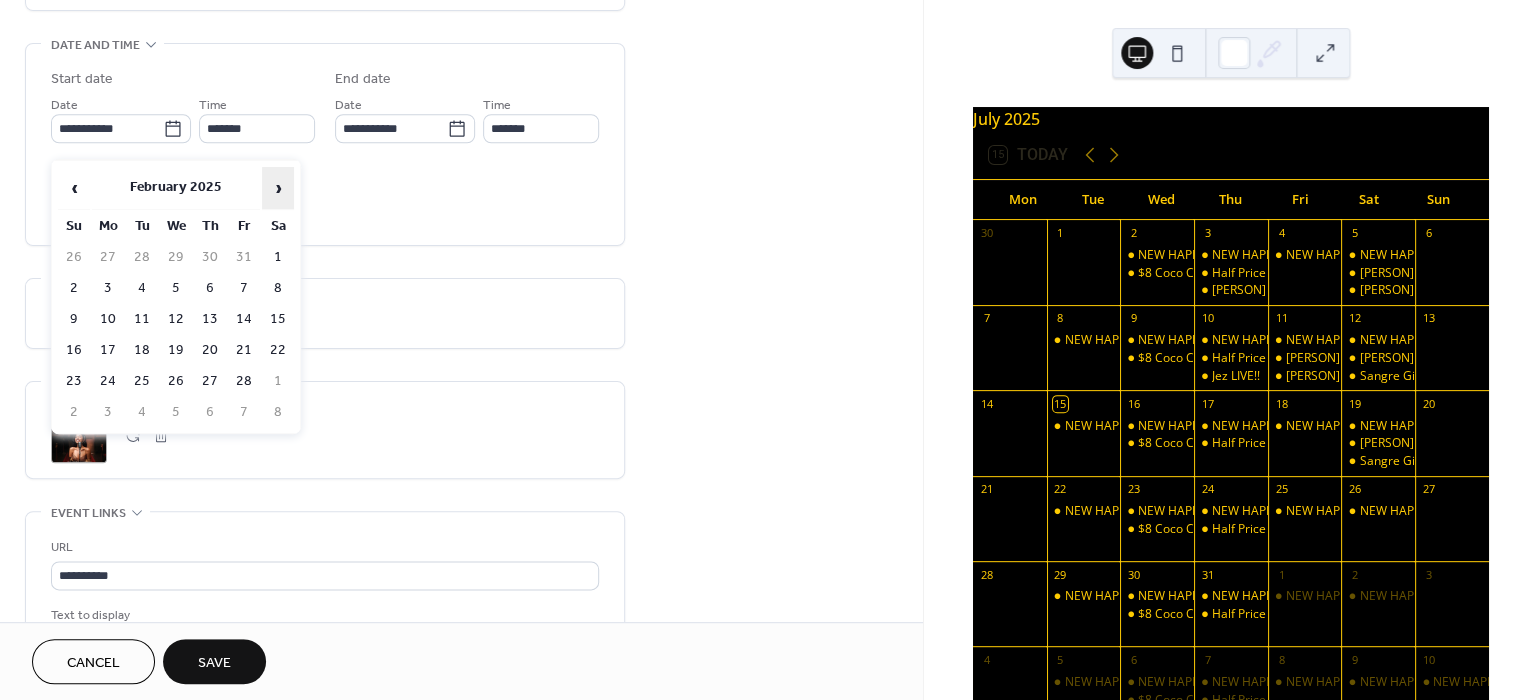 click on "›" at bounding box center (278, 188) 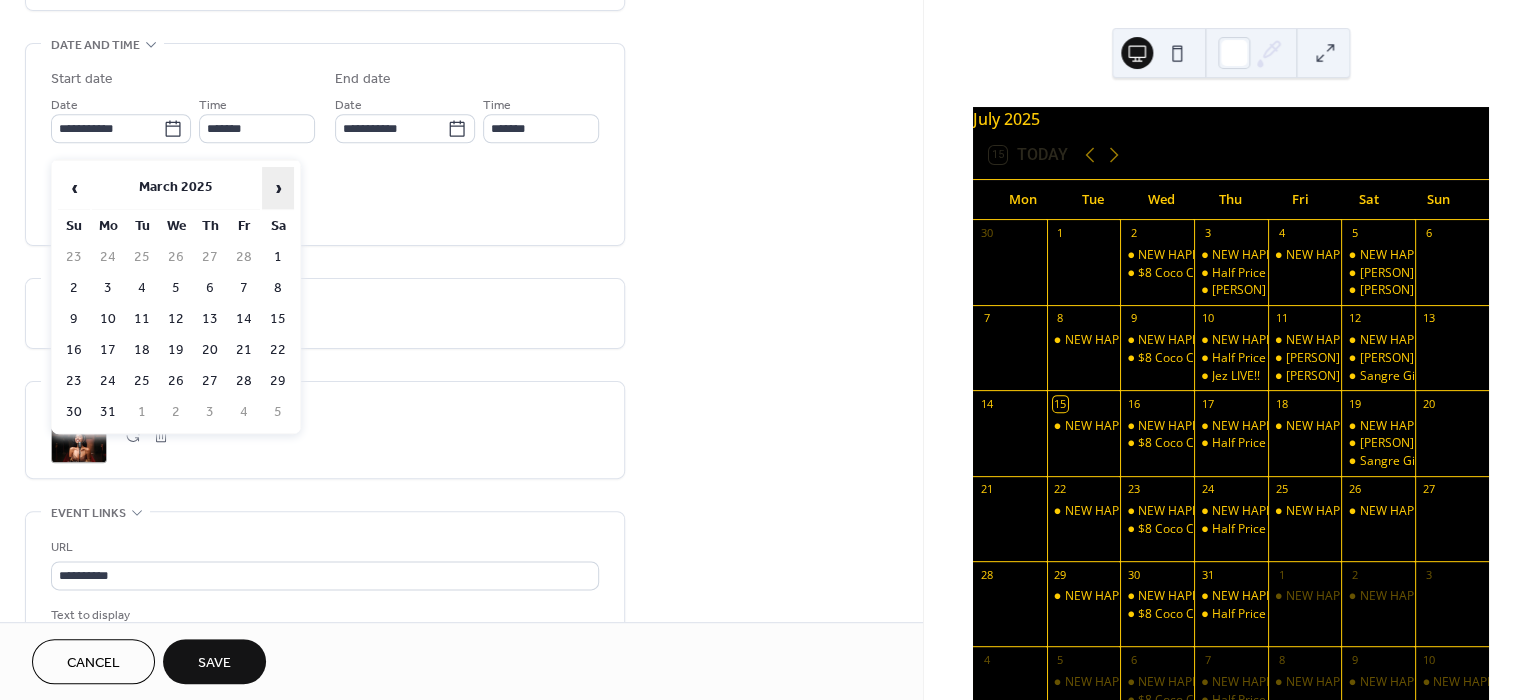 click on "›" at bounding box center [278, 188] 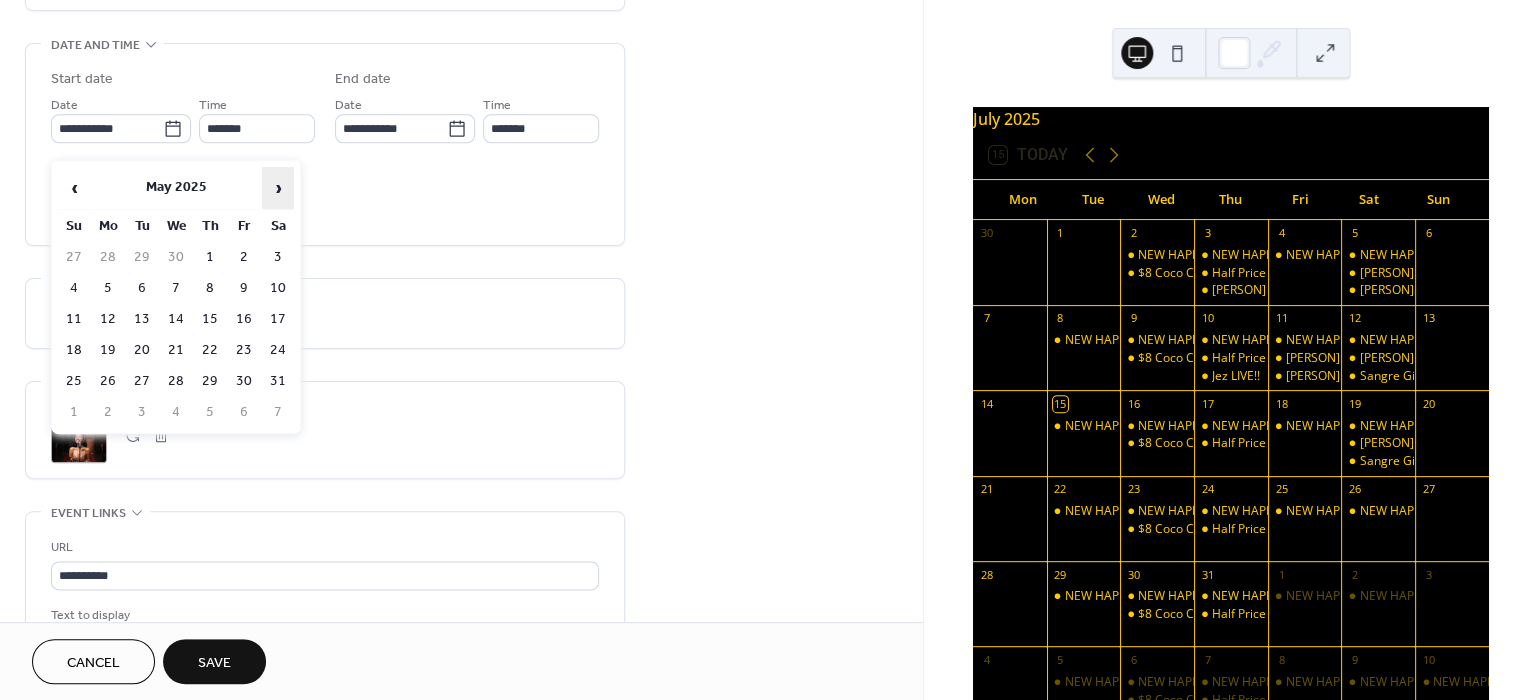 click on "›" at bounding box center [278, 188] 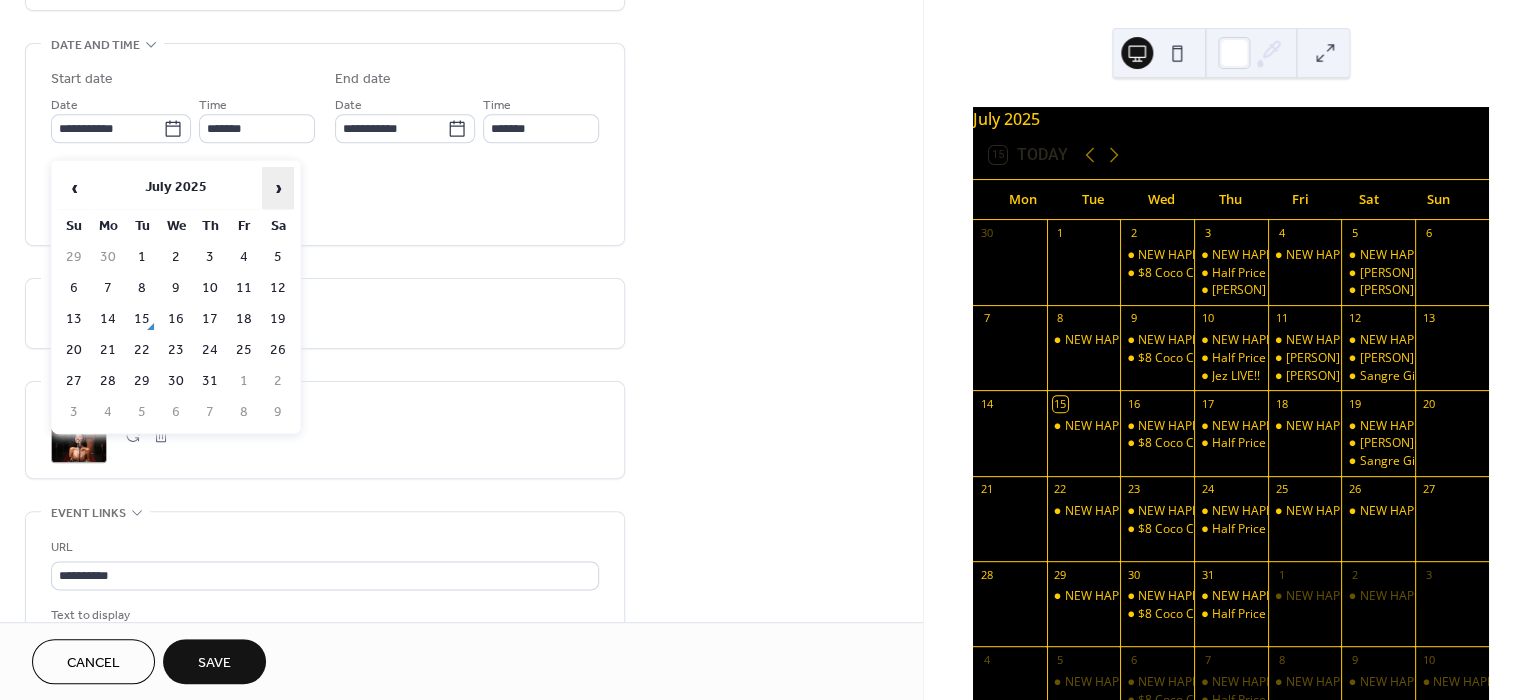 click on "›" at bounding box center [278, 188] 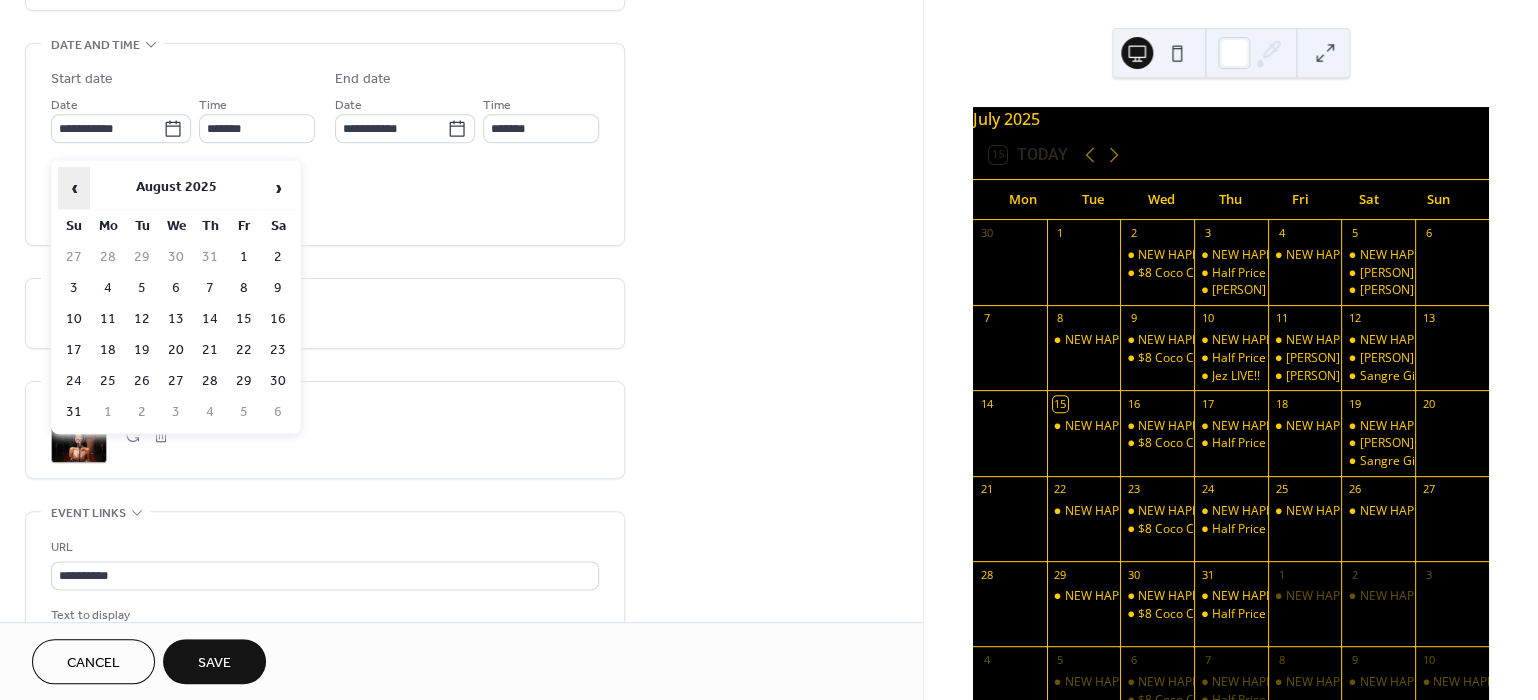 click on "‹" at bounding box center [74, 188] 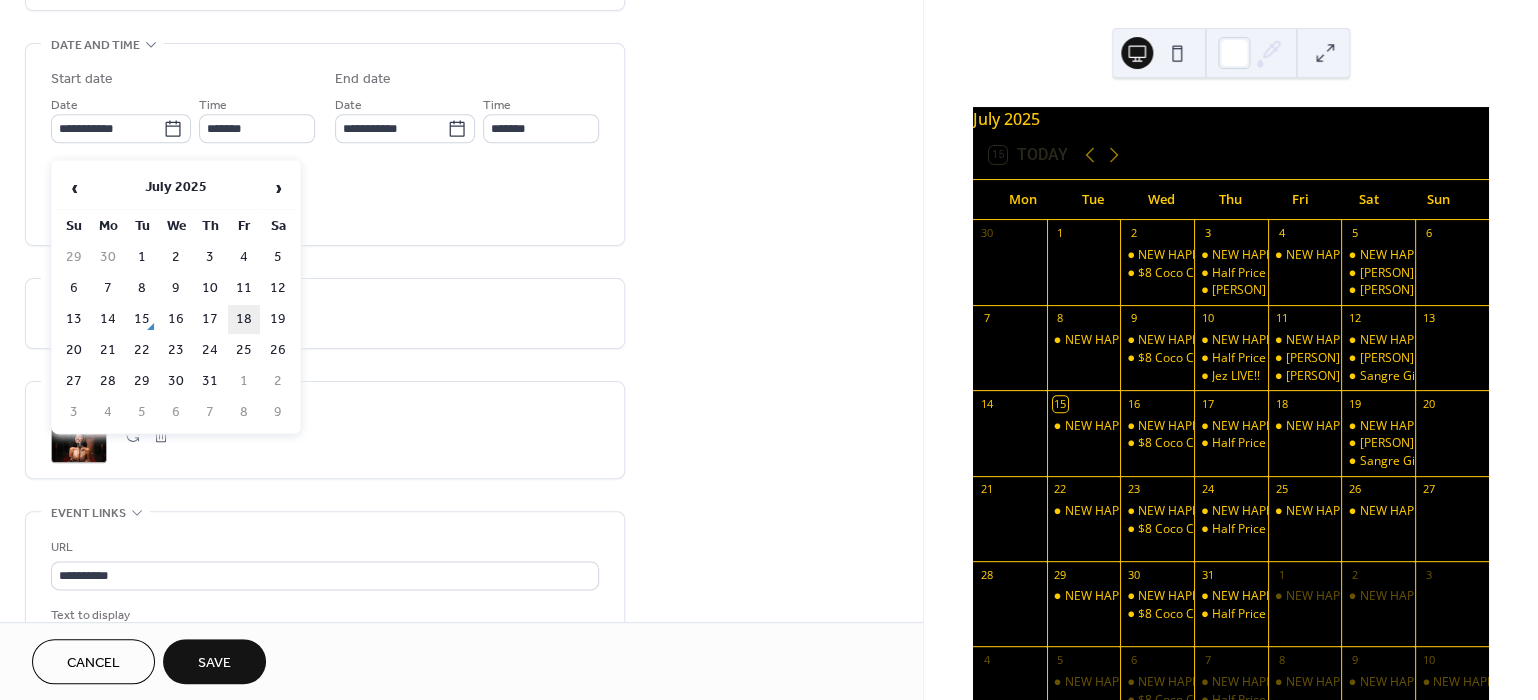 click on "18" at bounding box center (244, 319) 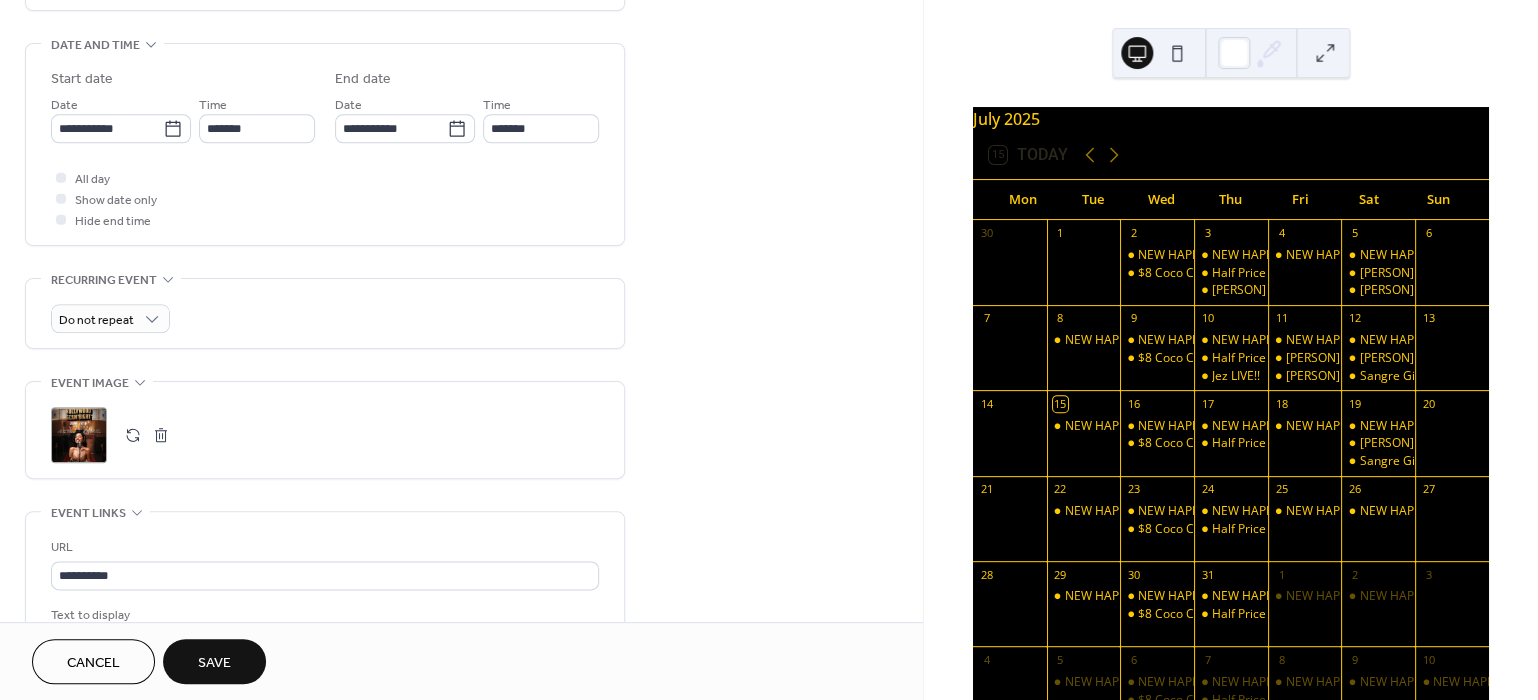 type on "**********" 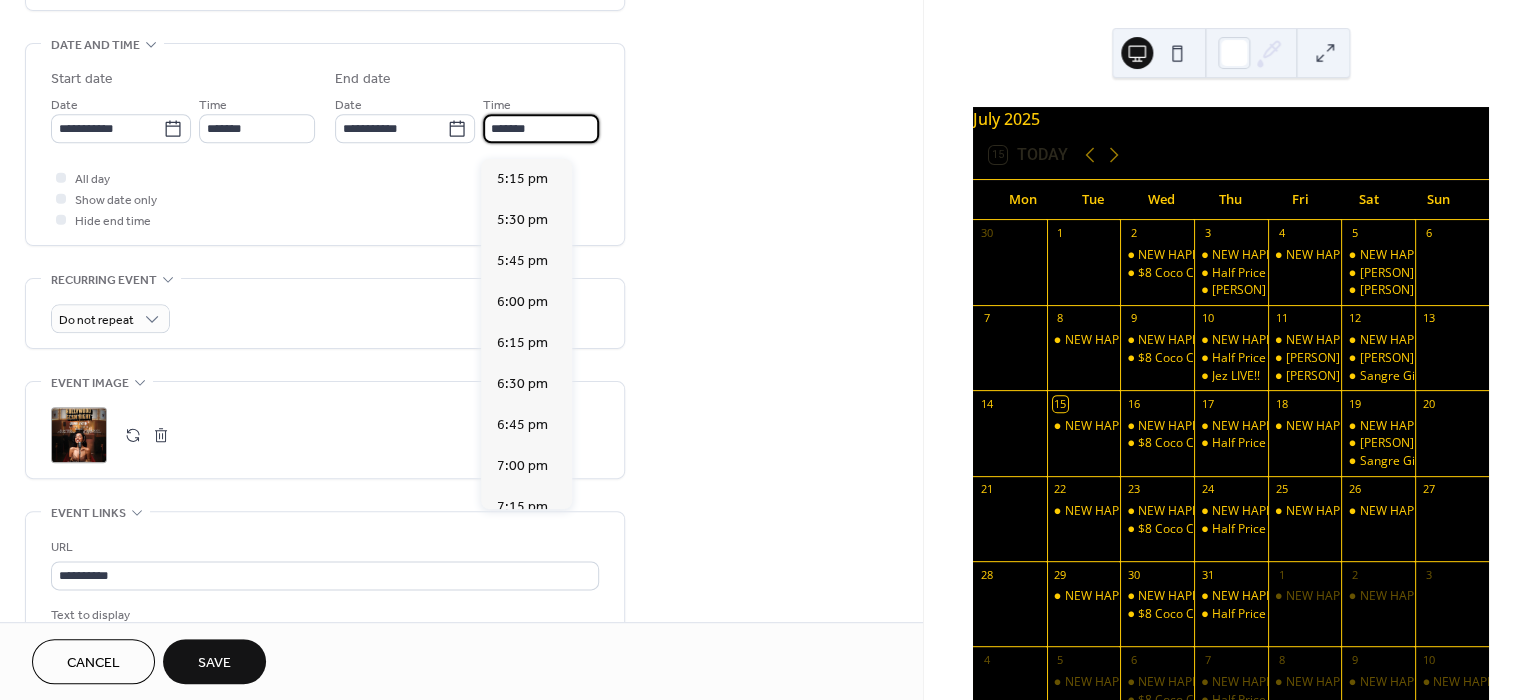 drag, startPoint x: 551, startPoint y: 140, endPoint x: 410, endPoint y: 121, distance: 142.27438 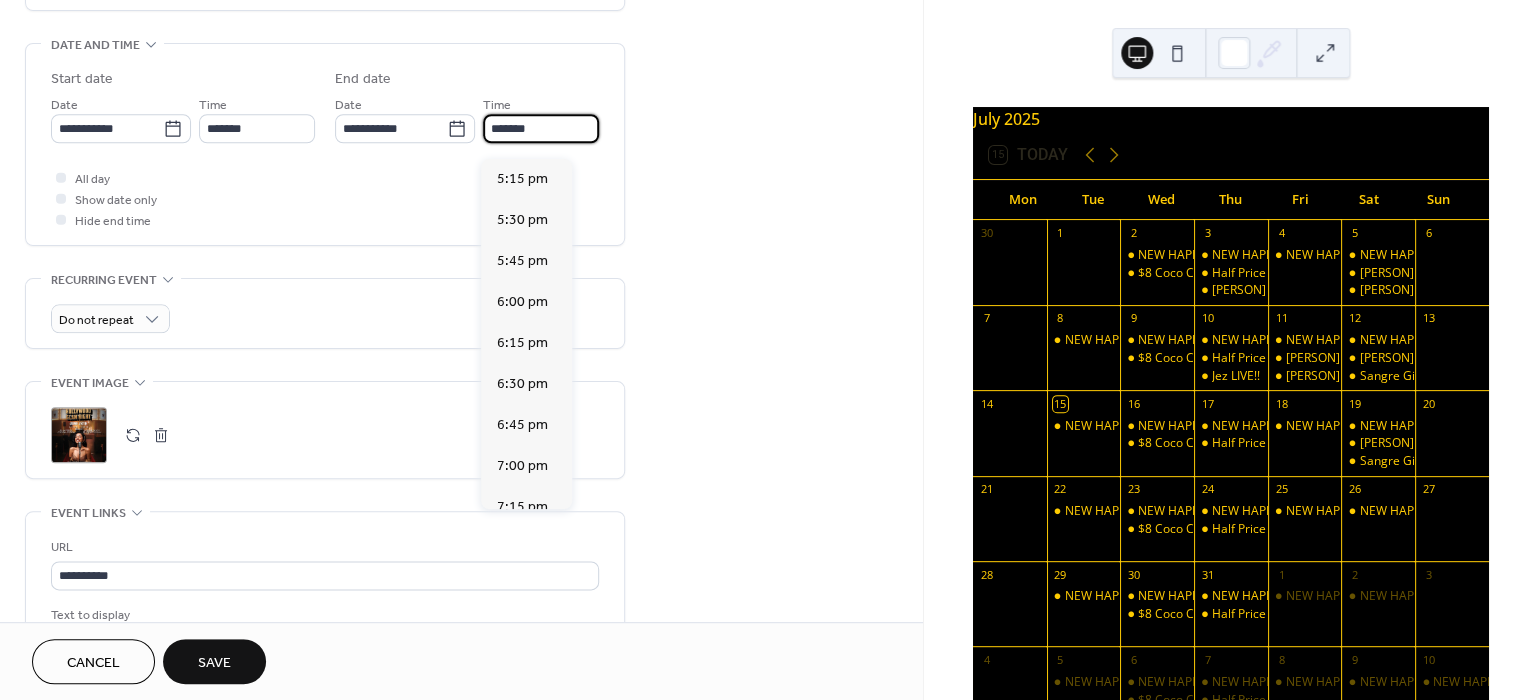 click on "*******" at bounding box center (541, 128) 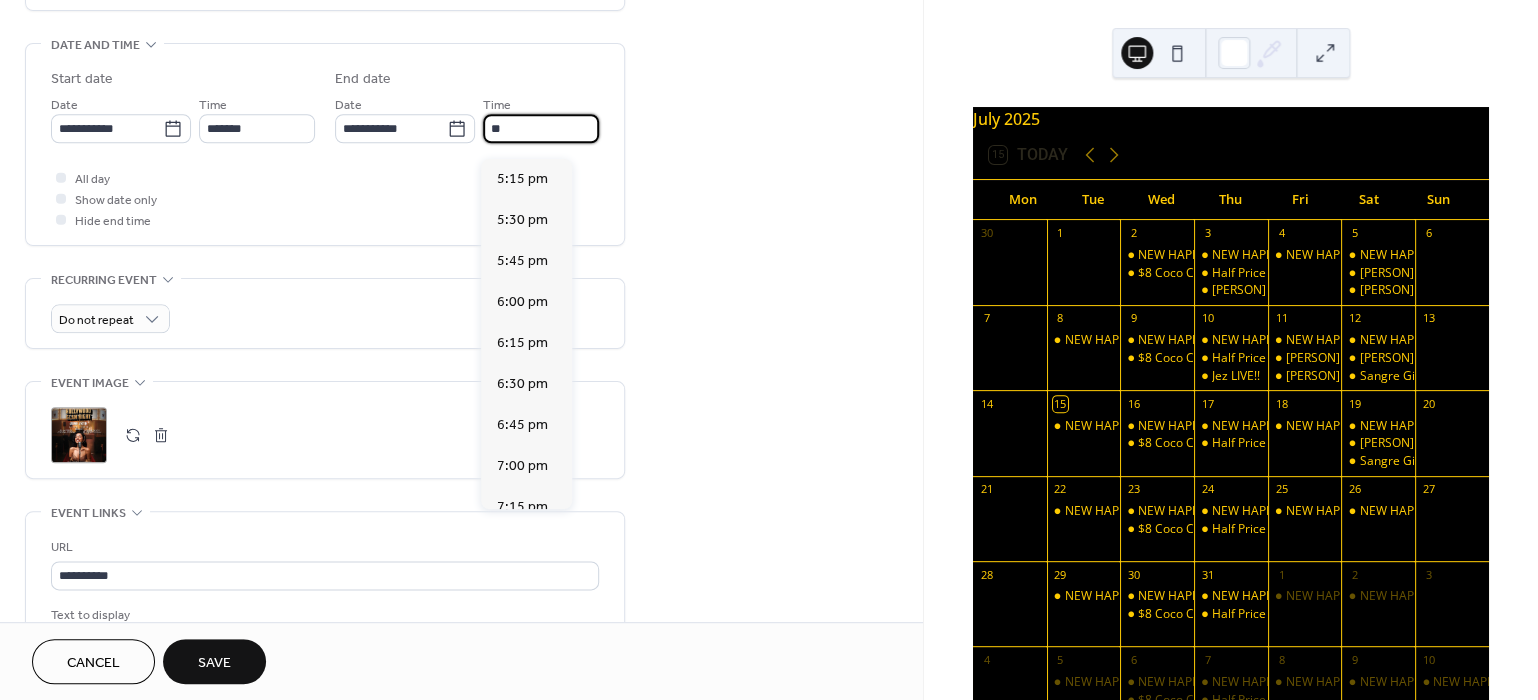 scroll, scrollTop: 750, scrollLeft: 0, axis: vertical 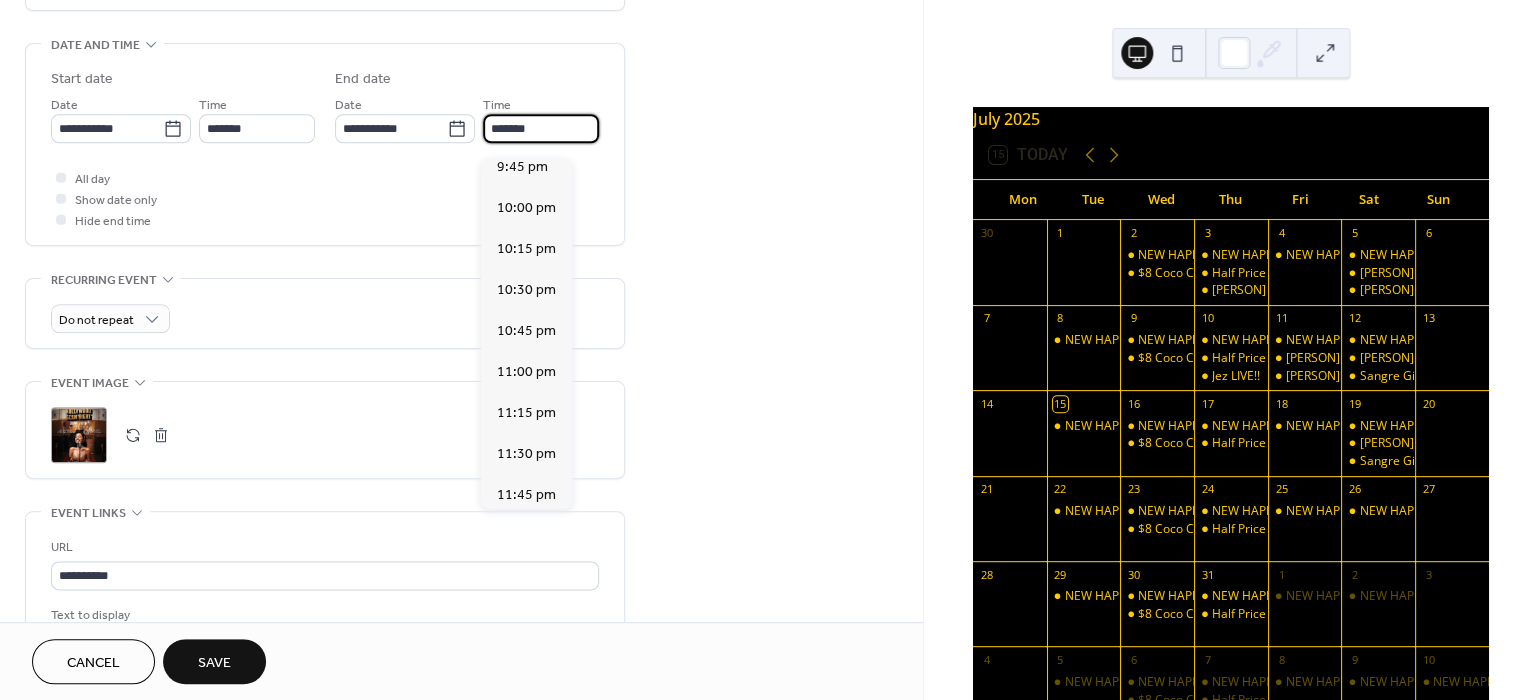click on "**********" at bounding box center [461, 190] 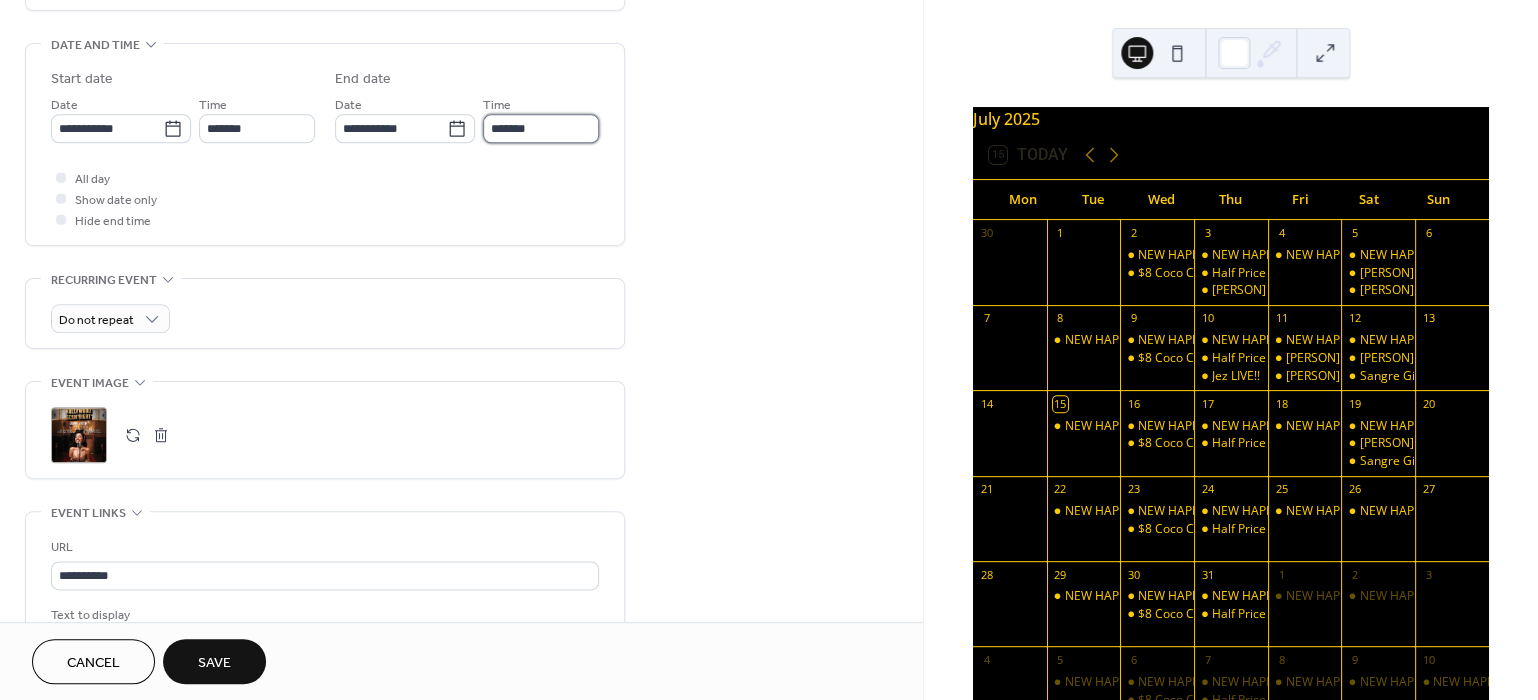 click on "*******" at bounding box center (541, 128) 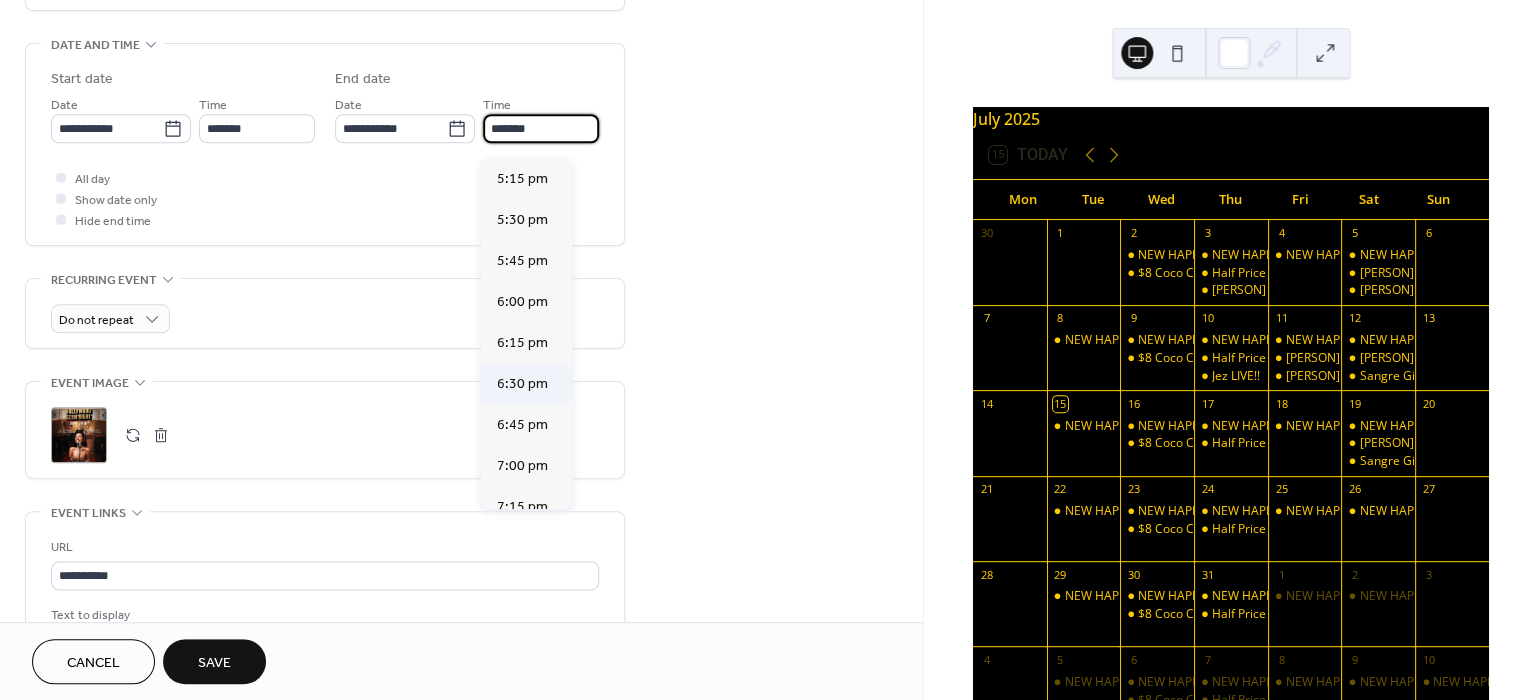 scroll, scrollTop: 750, scrollLeft: 0, axis: vertical 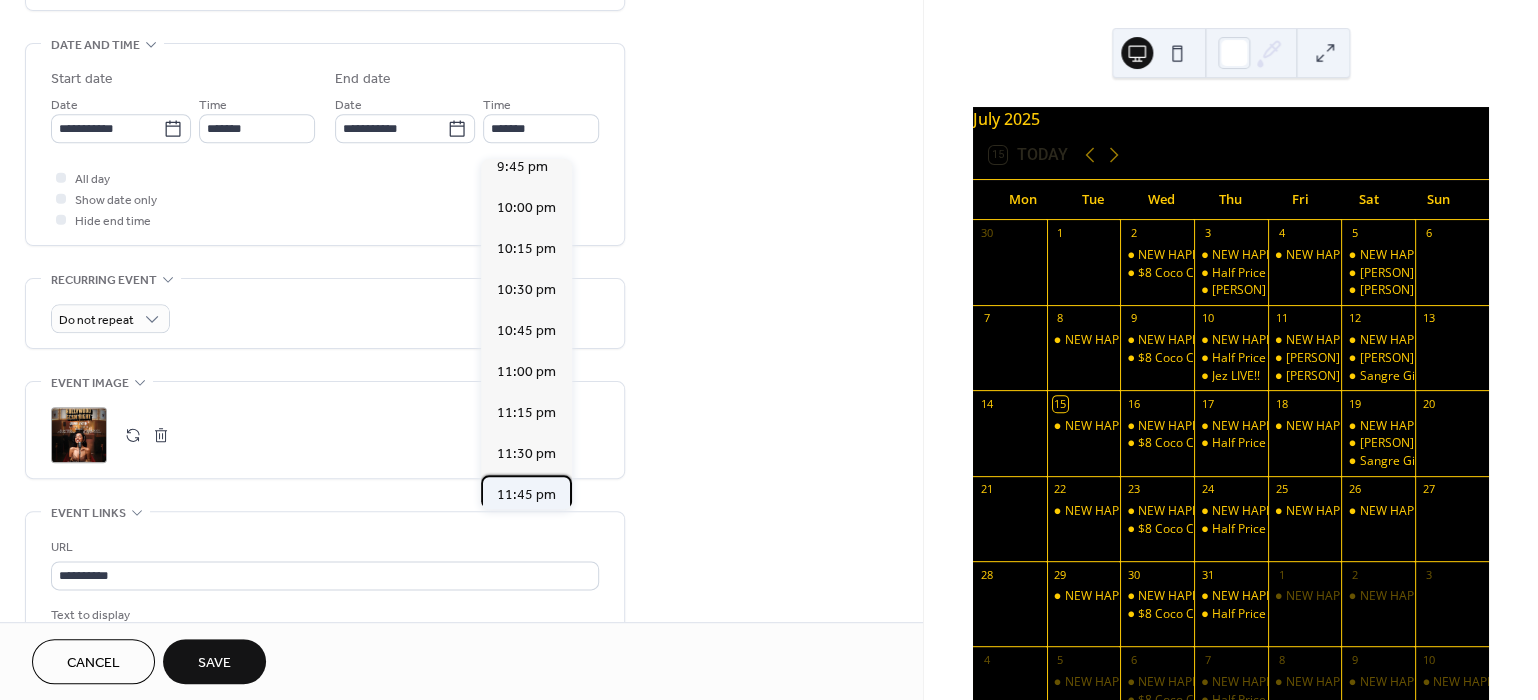 click on "11:45 pm" at bounding box center (526, 494) 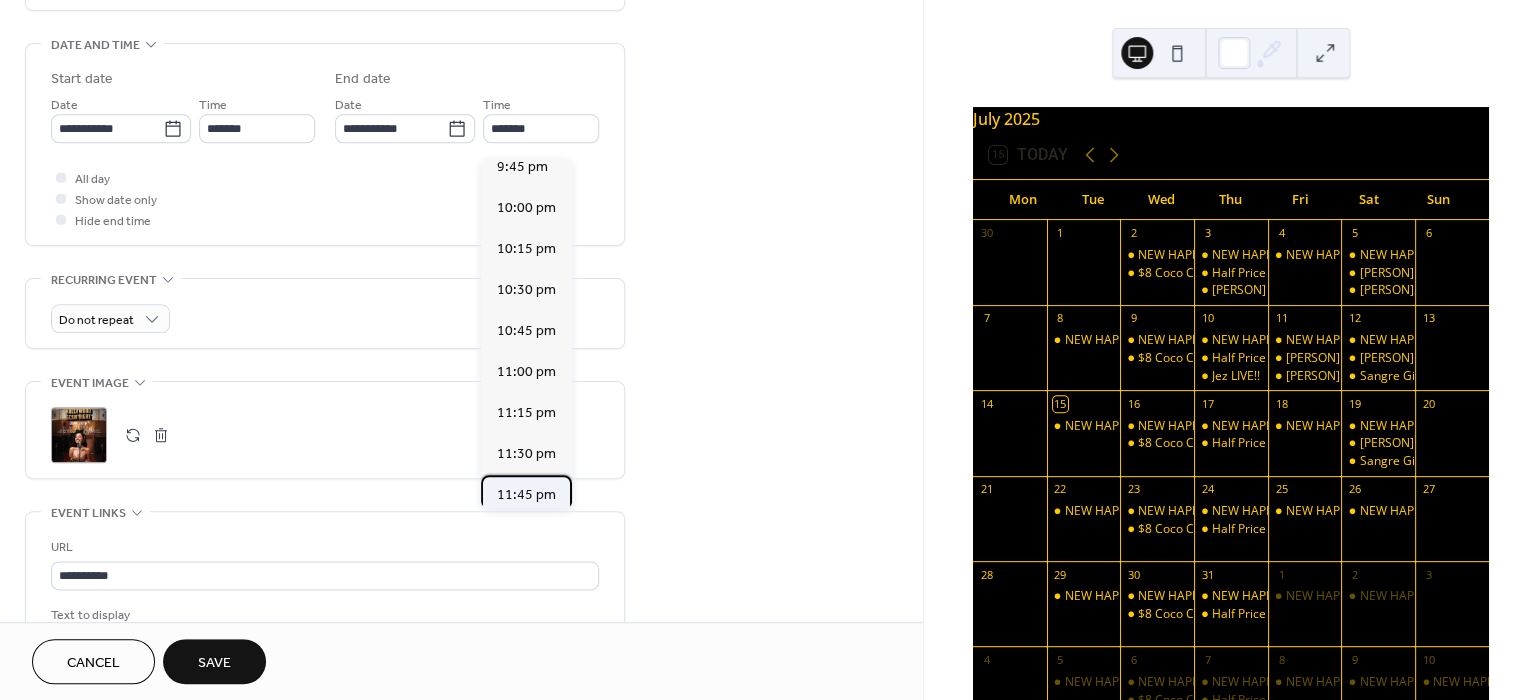 type on "********" 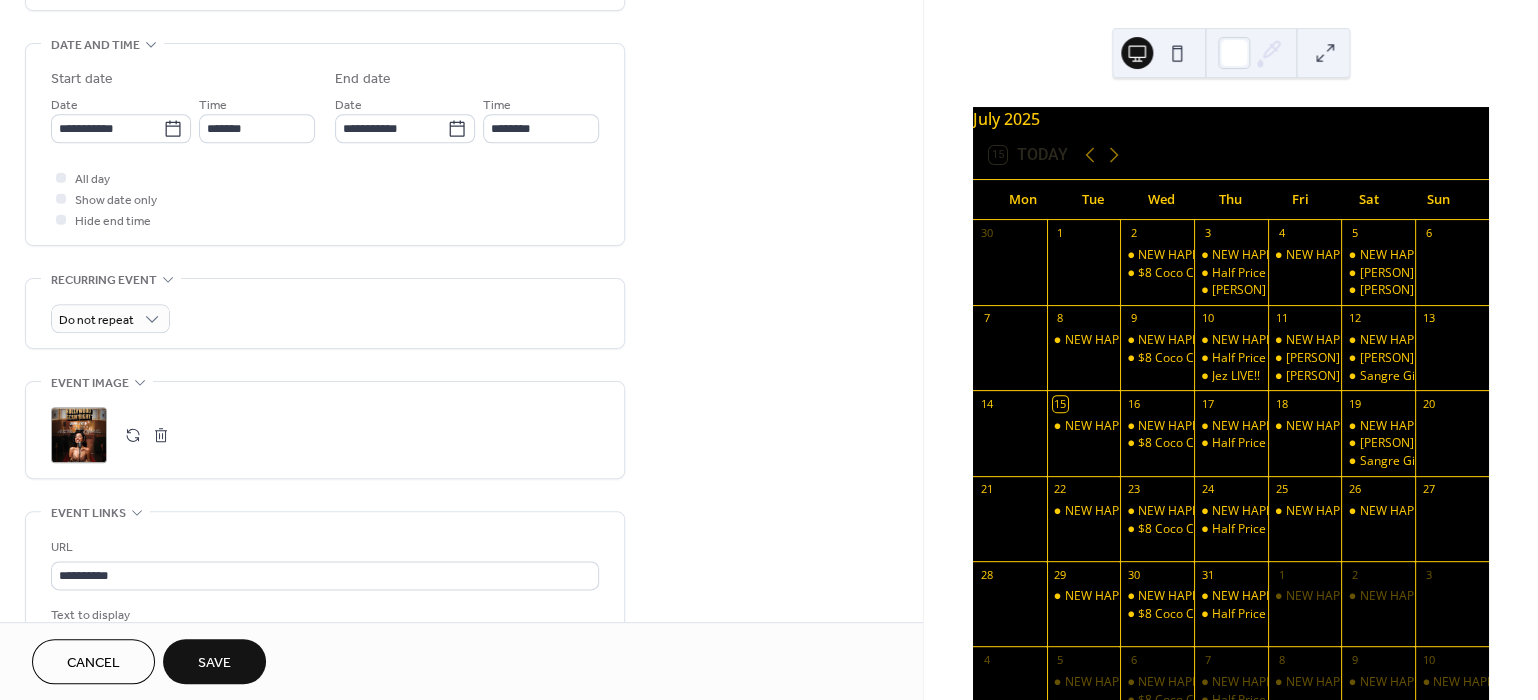 click on "Save" at bounding box center (214, 661) 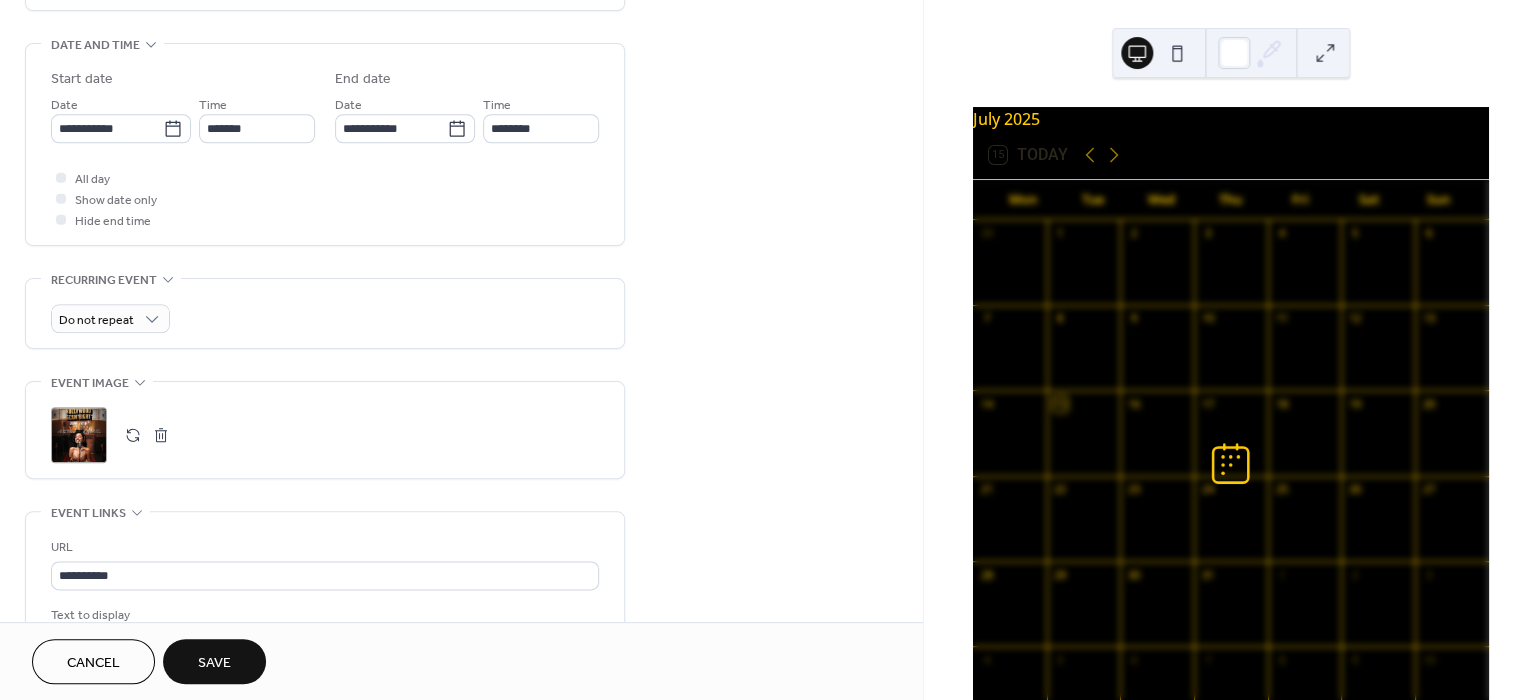 click on ";" at bounding box center (79, 435) 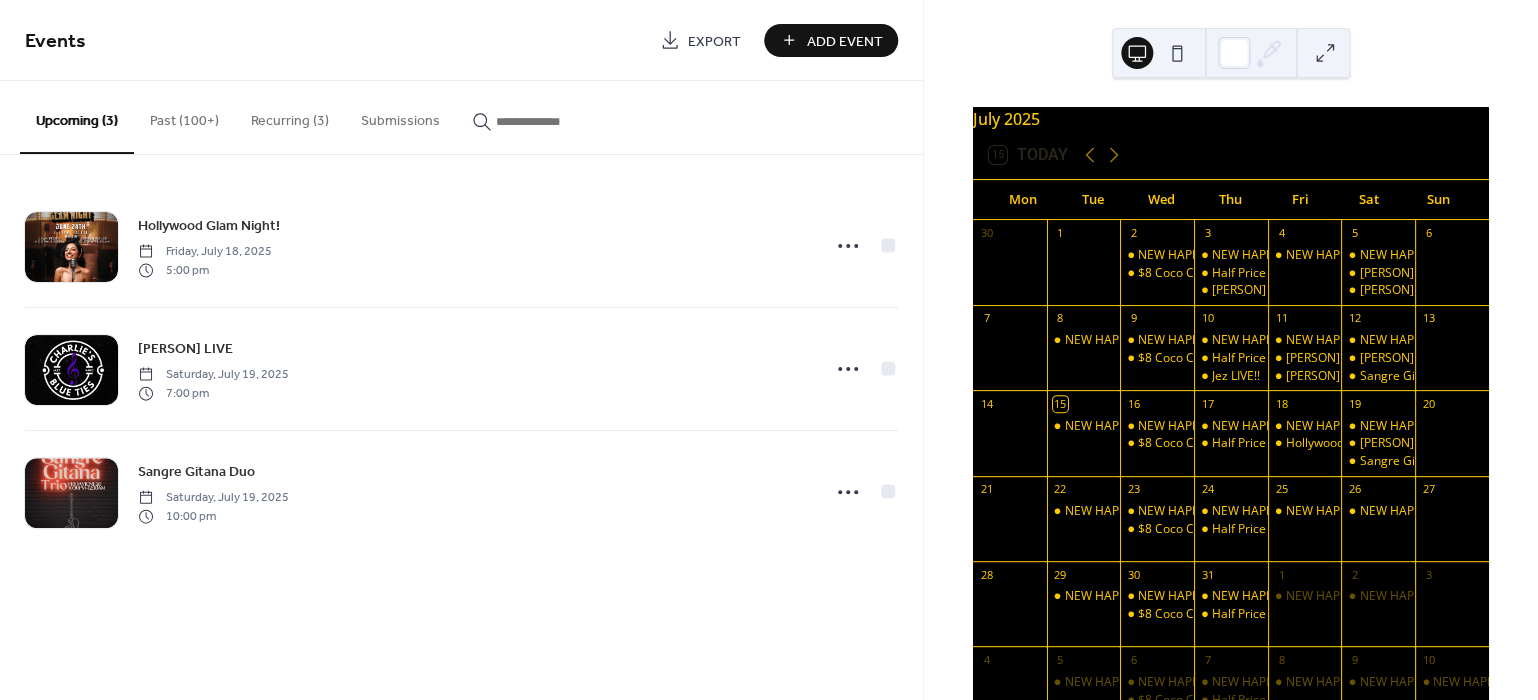 scroll, scrollTop: 93, scrollLeft: 0, axis: vertical 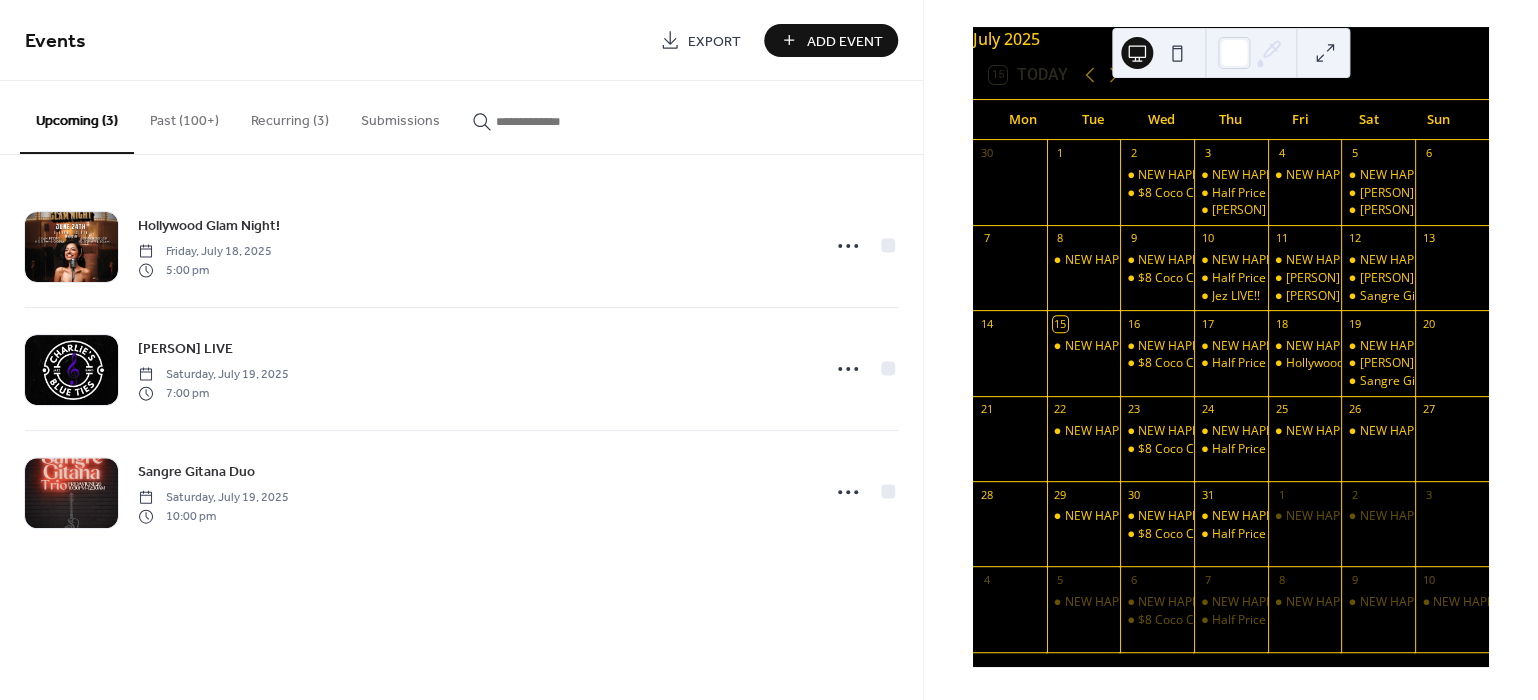 click on "Past (100+)" at bounding box center (184, 116) 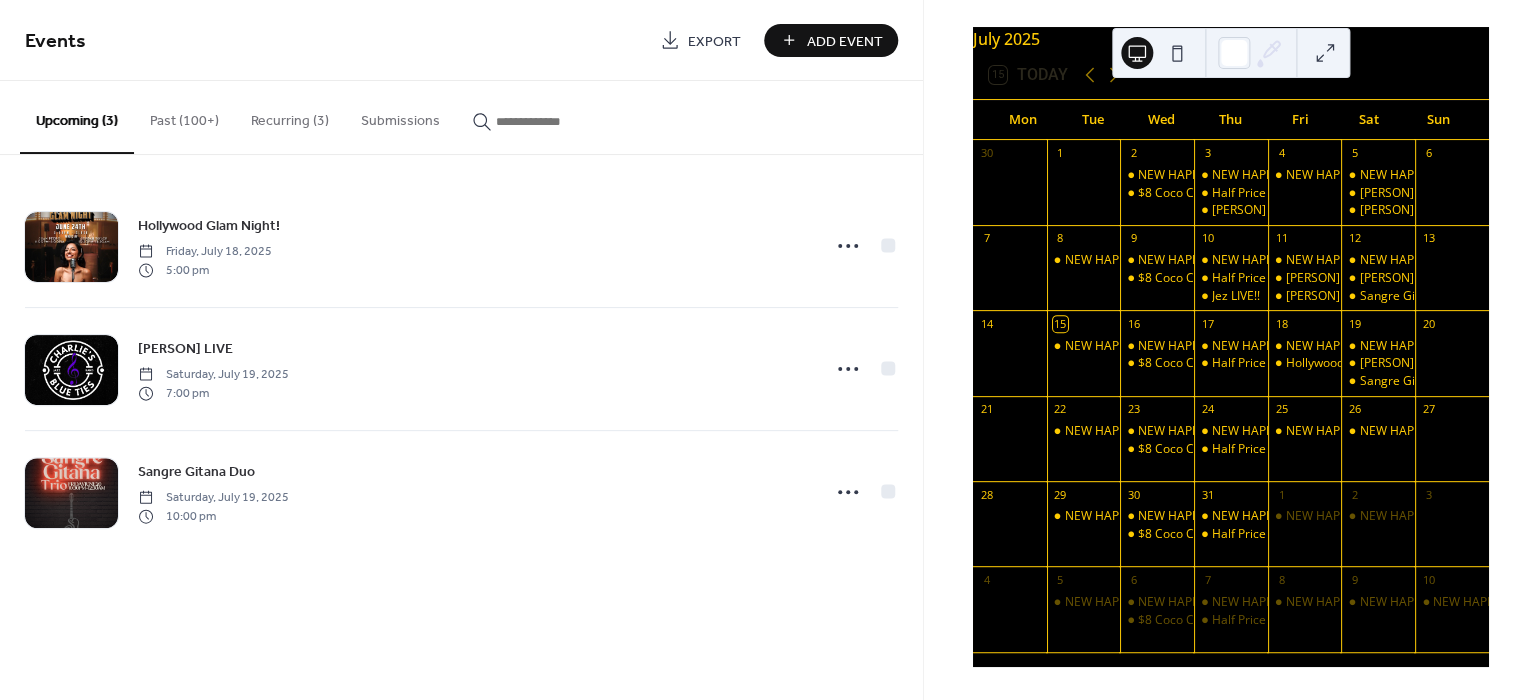 click on "Upcoming (3)" at bounding box center [77, 117] 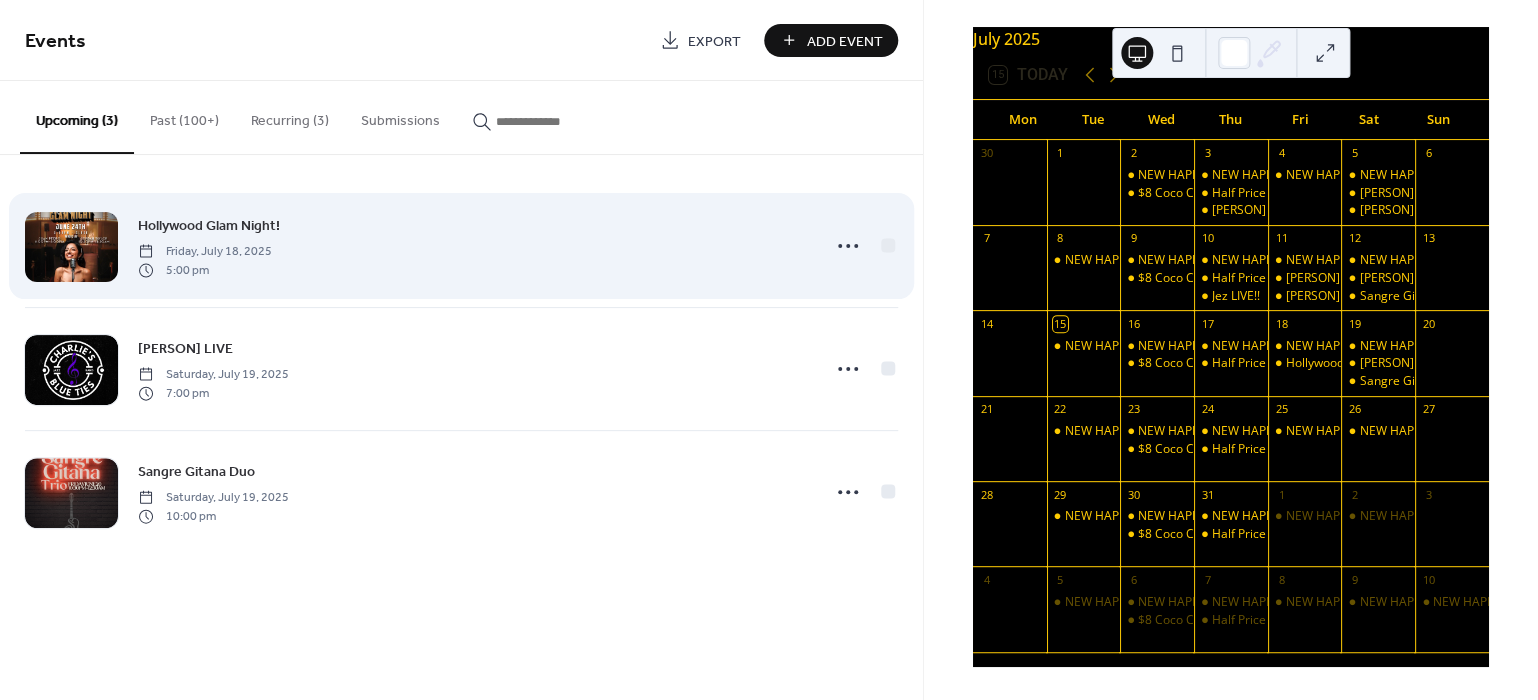 click at bounding box center [71, 247] 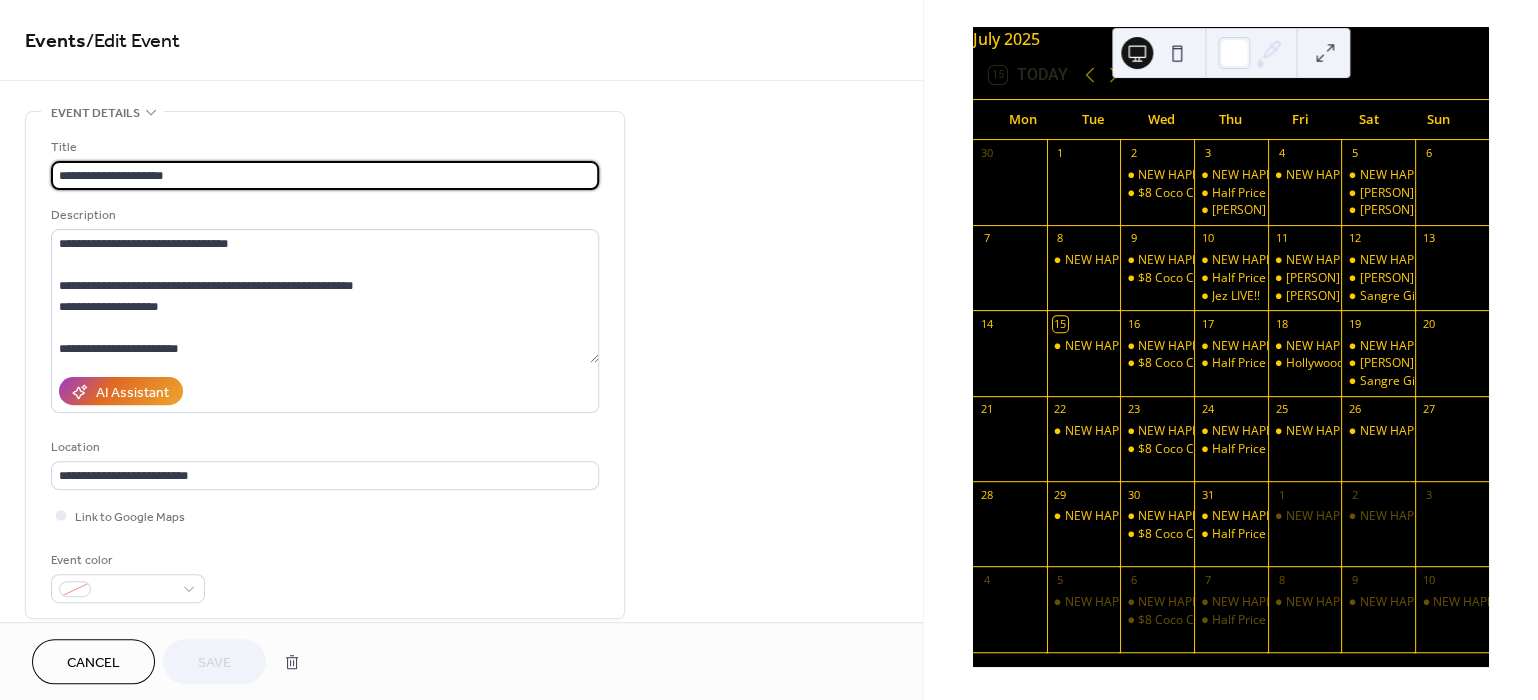 scroll, scrollTop: 540, scrollLeft: 0, axis: vertical 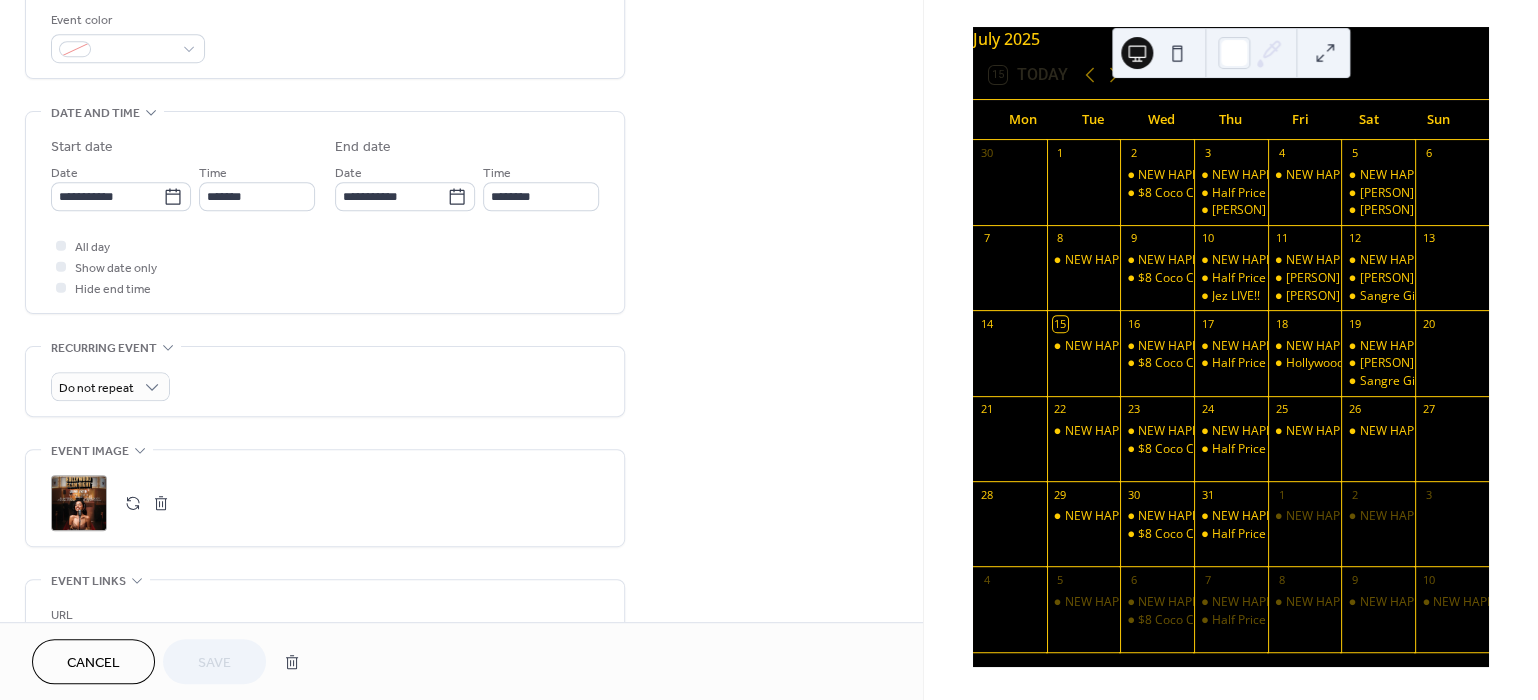 click on ";" at bounding box center (79, 503) 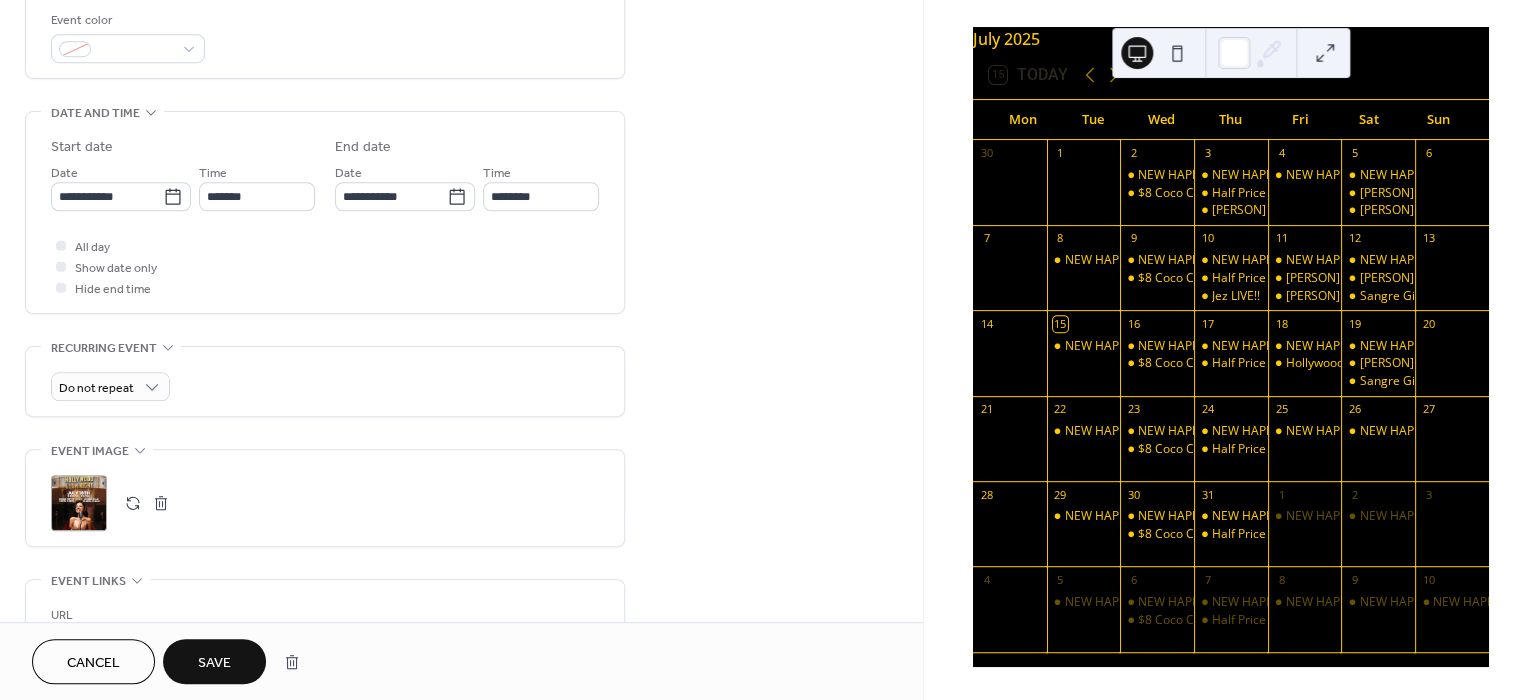 click on "Save" at bounding box center (214, 663) 